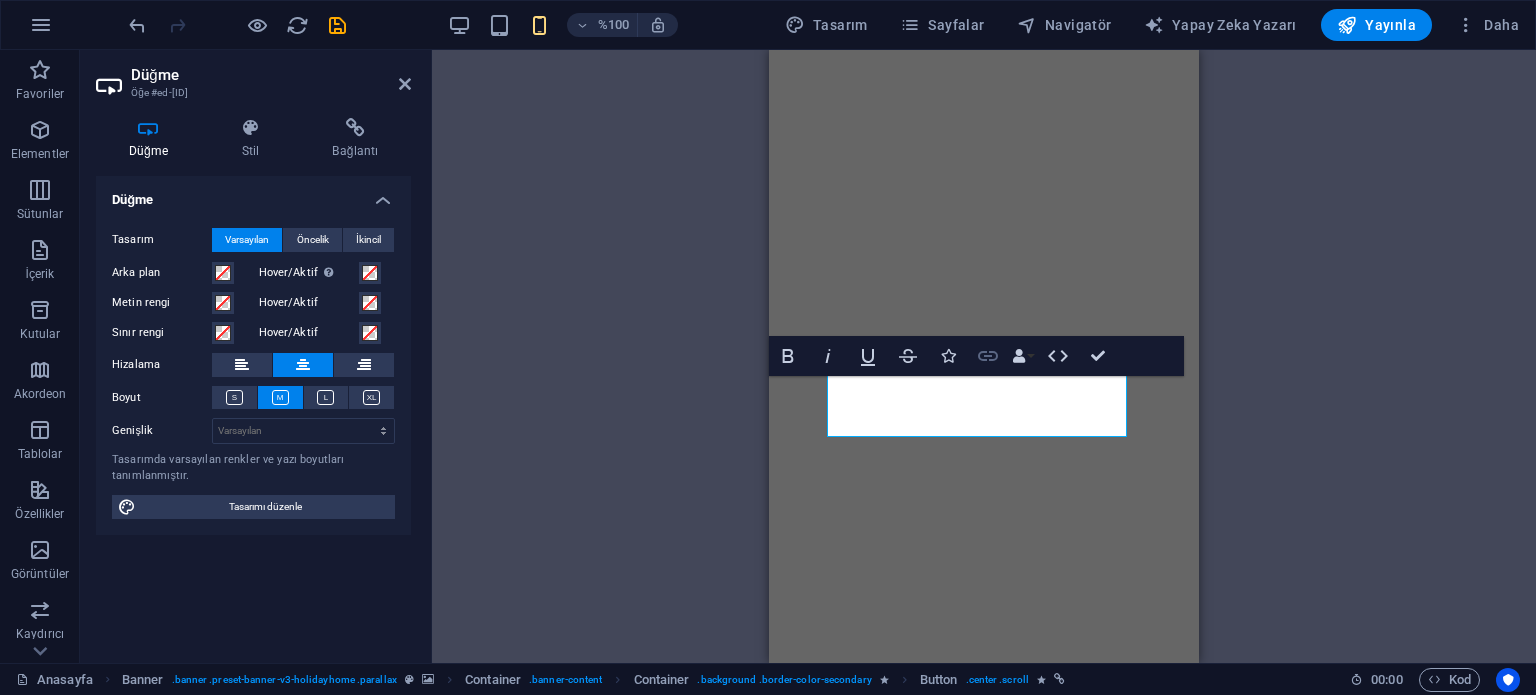scroll, scrollTop: 0, scrollLeft: 0, axis: both 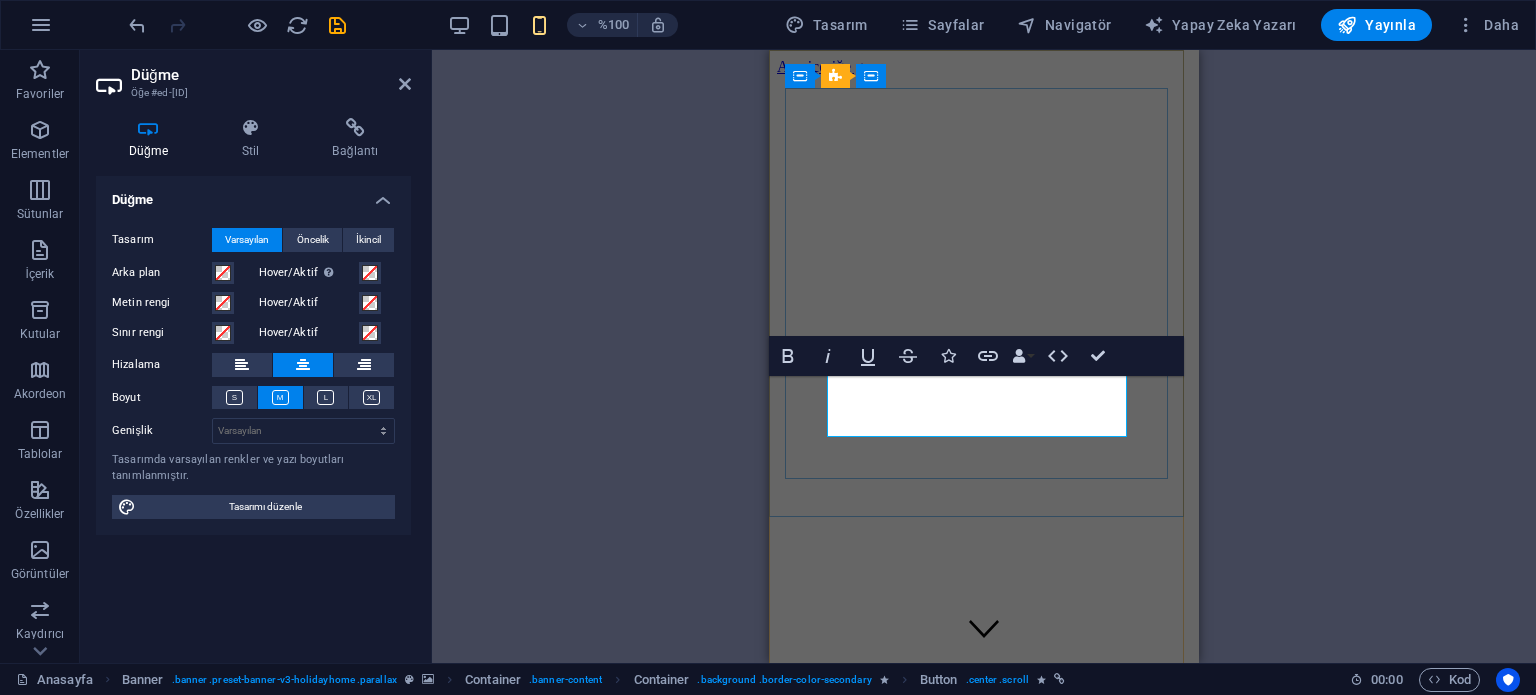 click on "Daire Kiralamak" at bounding box center [983, 1002] 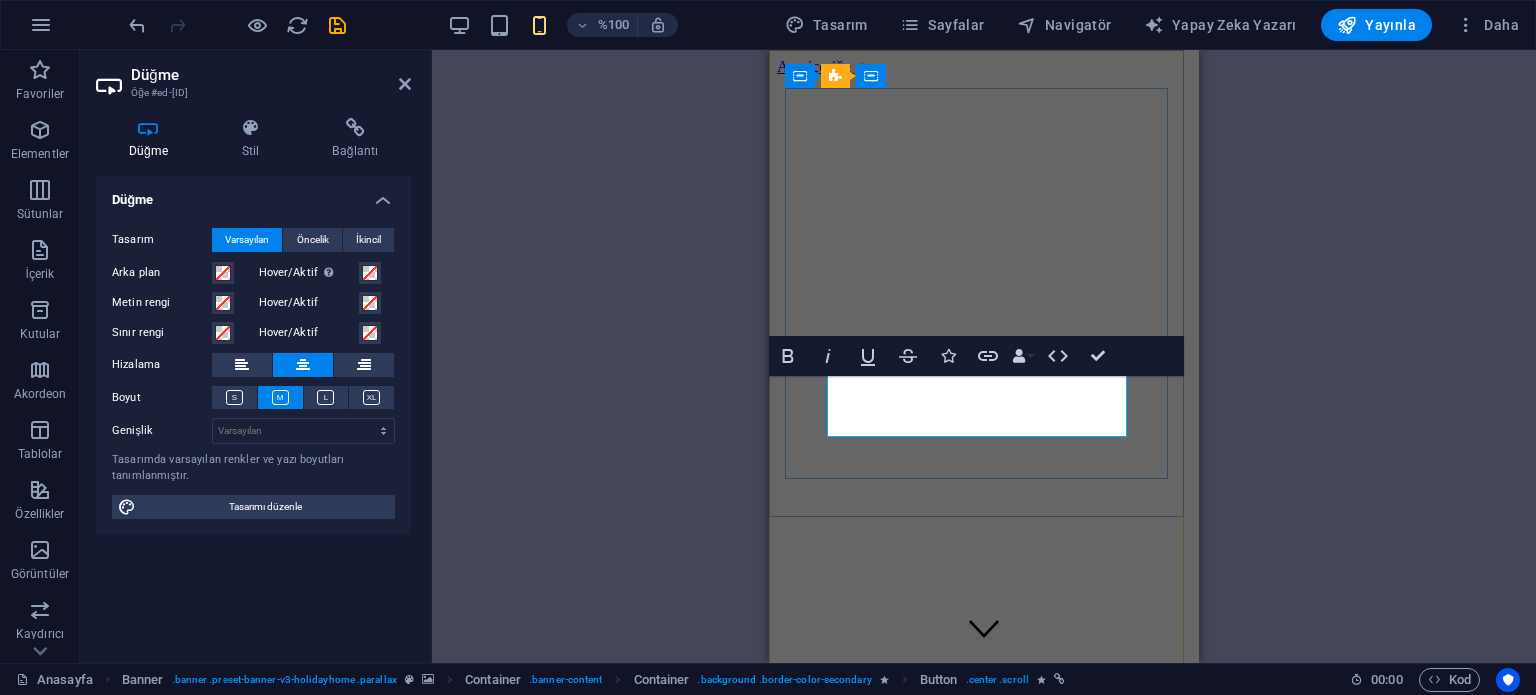 click on "Daire Kiralamak" at bounding box center (983, 1002) 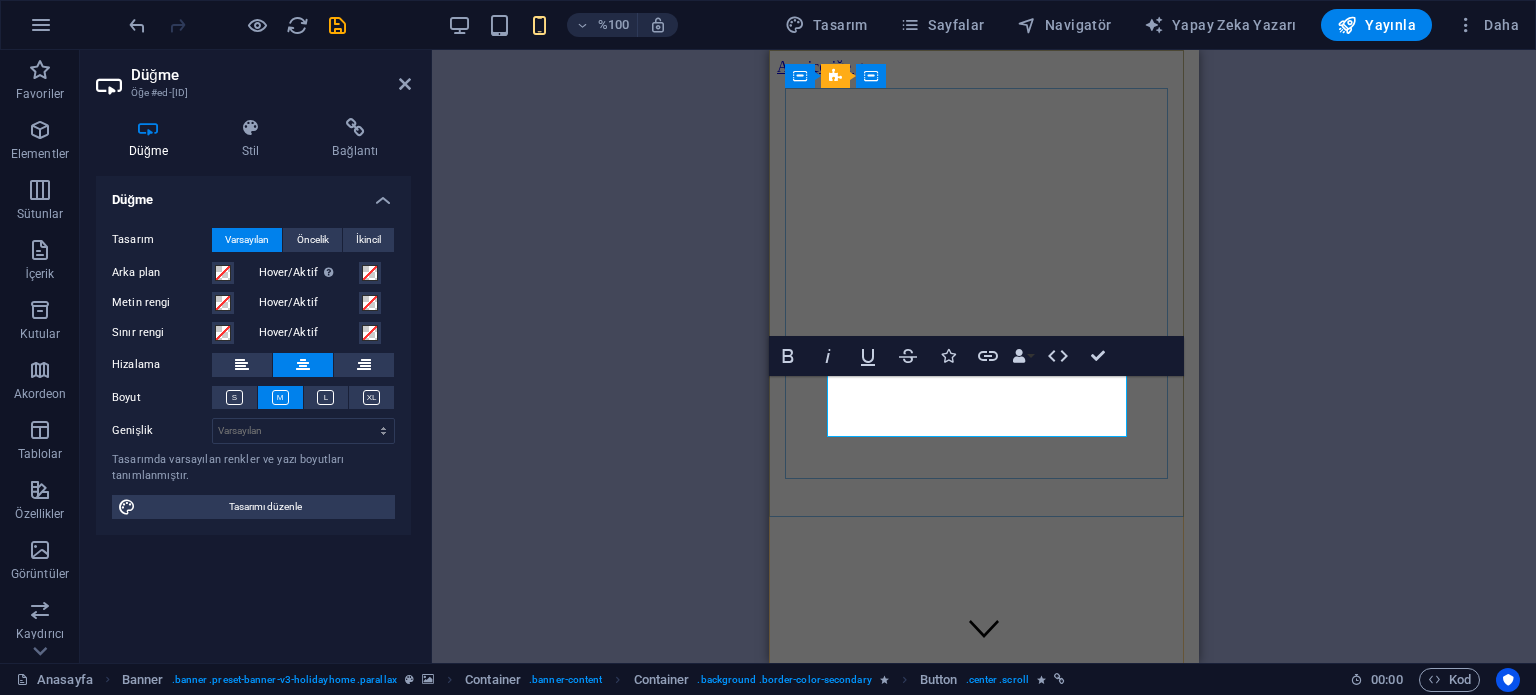 click on "Daire Kiralamak" at bounding box center (983, 1002) 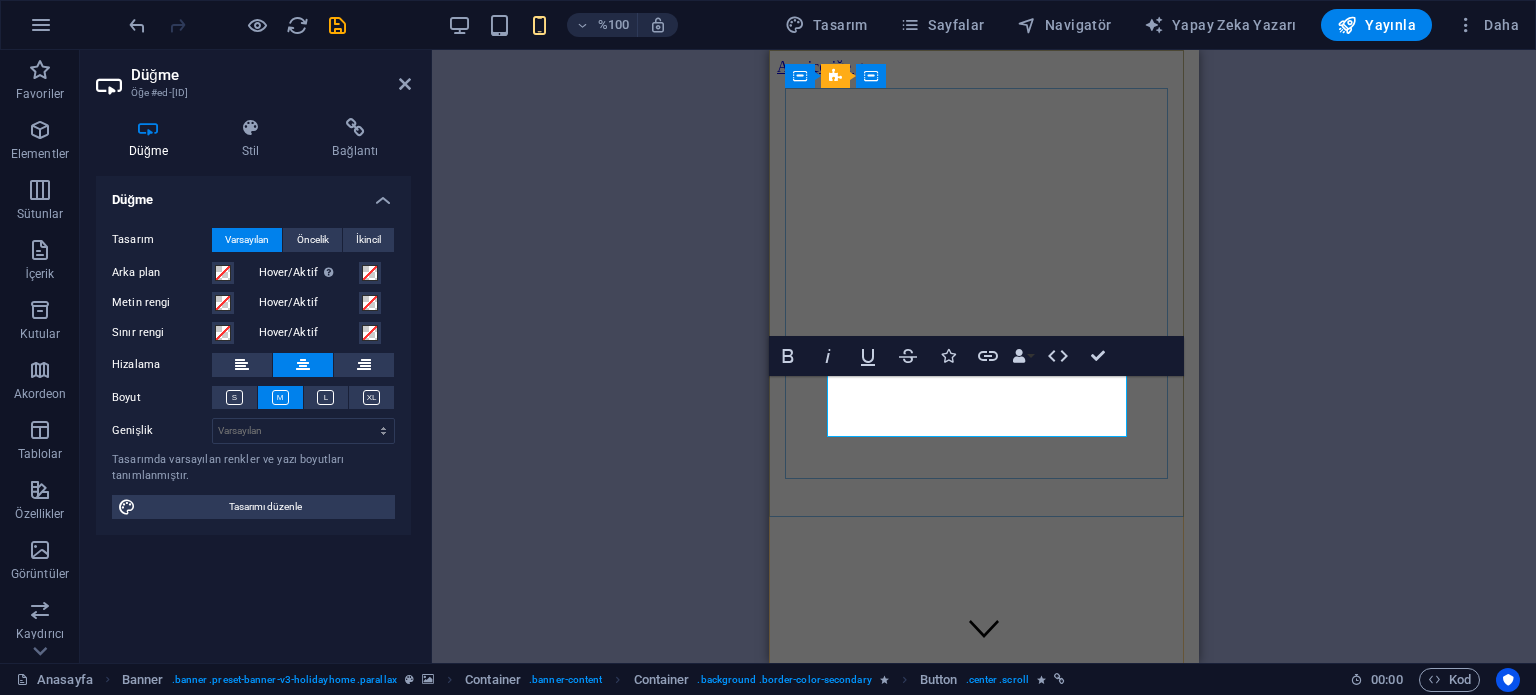 type 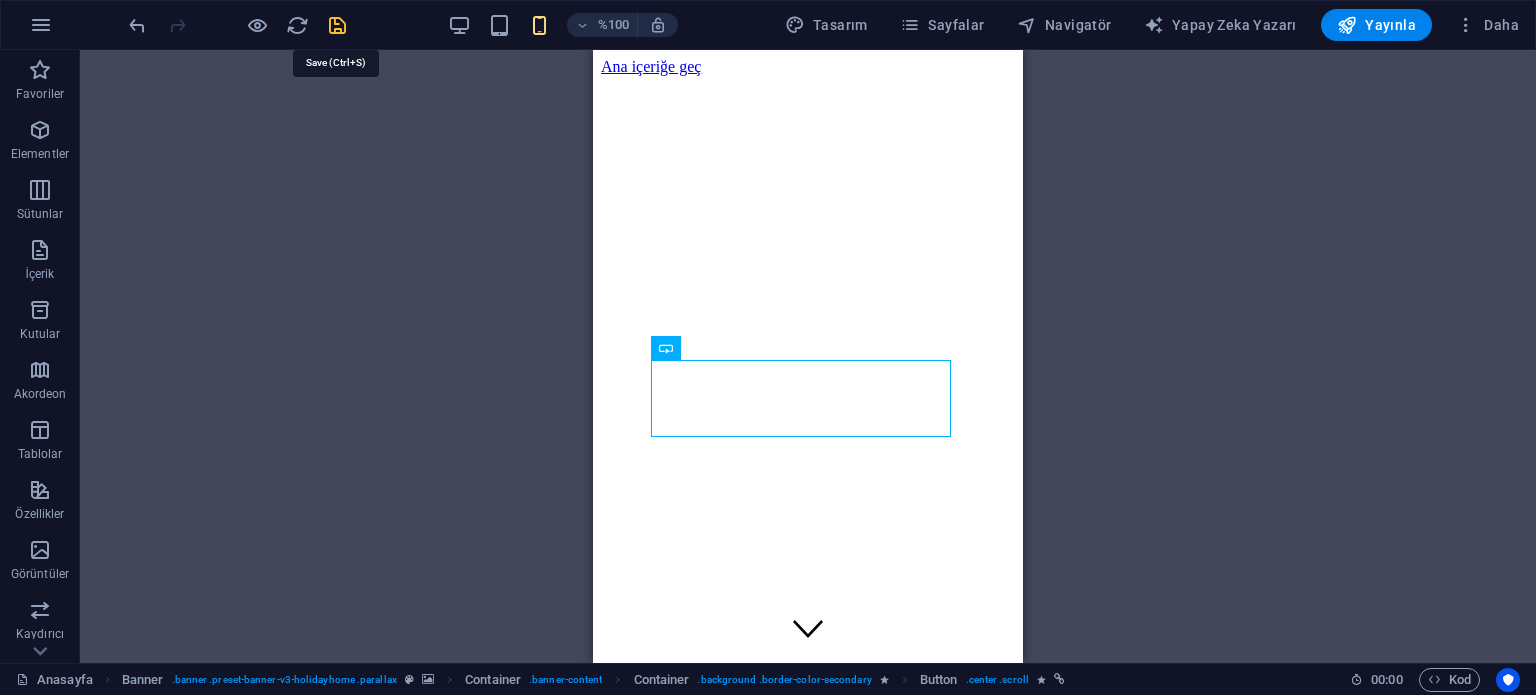 click at bounding box center [337, 25] 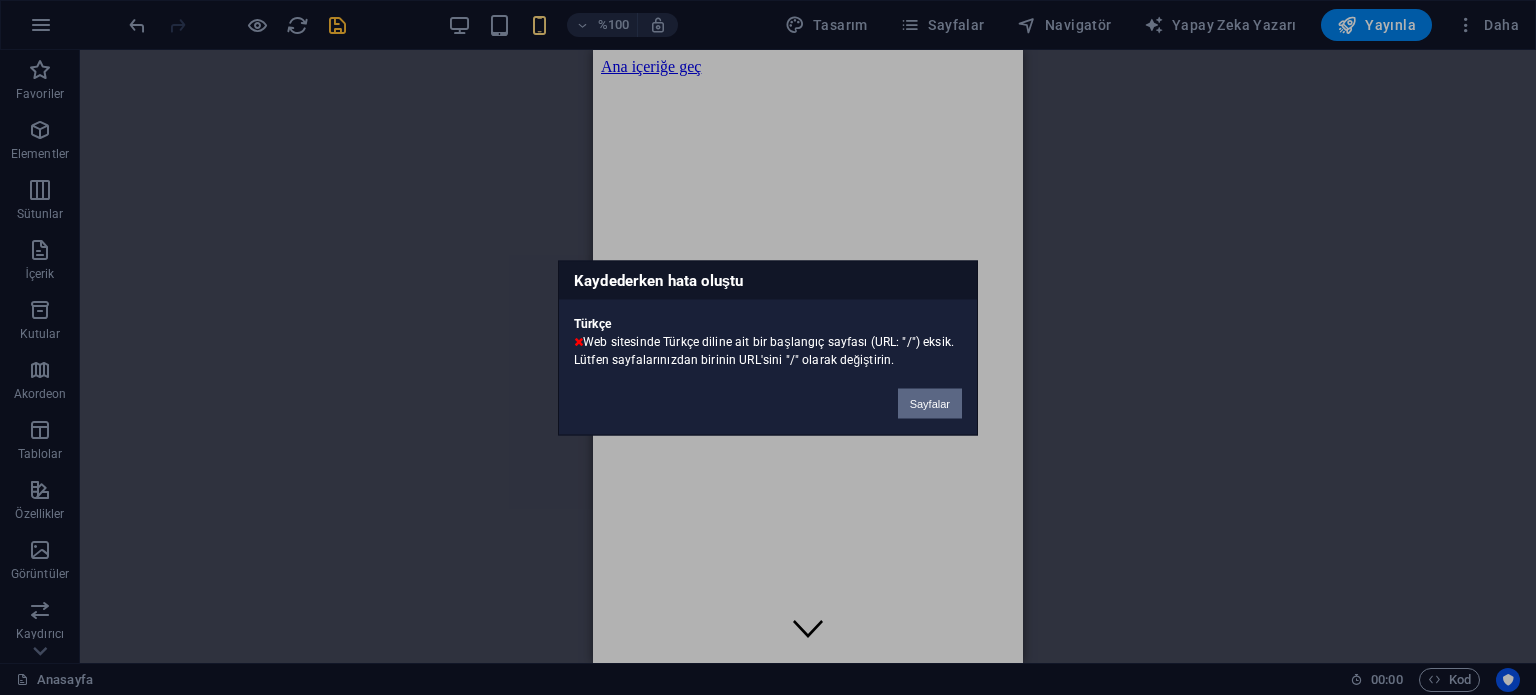 click on "Sayfalar" at bounding box center [930, 403] 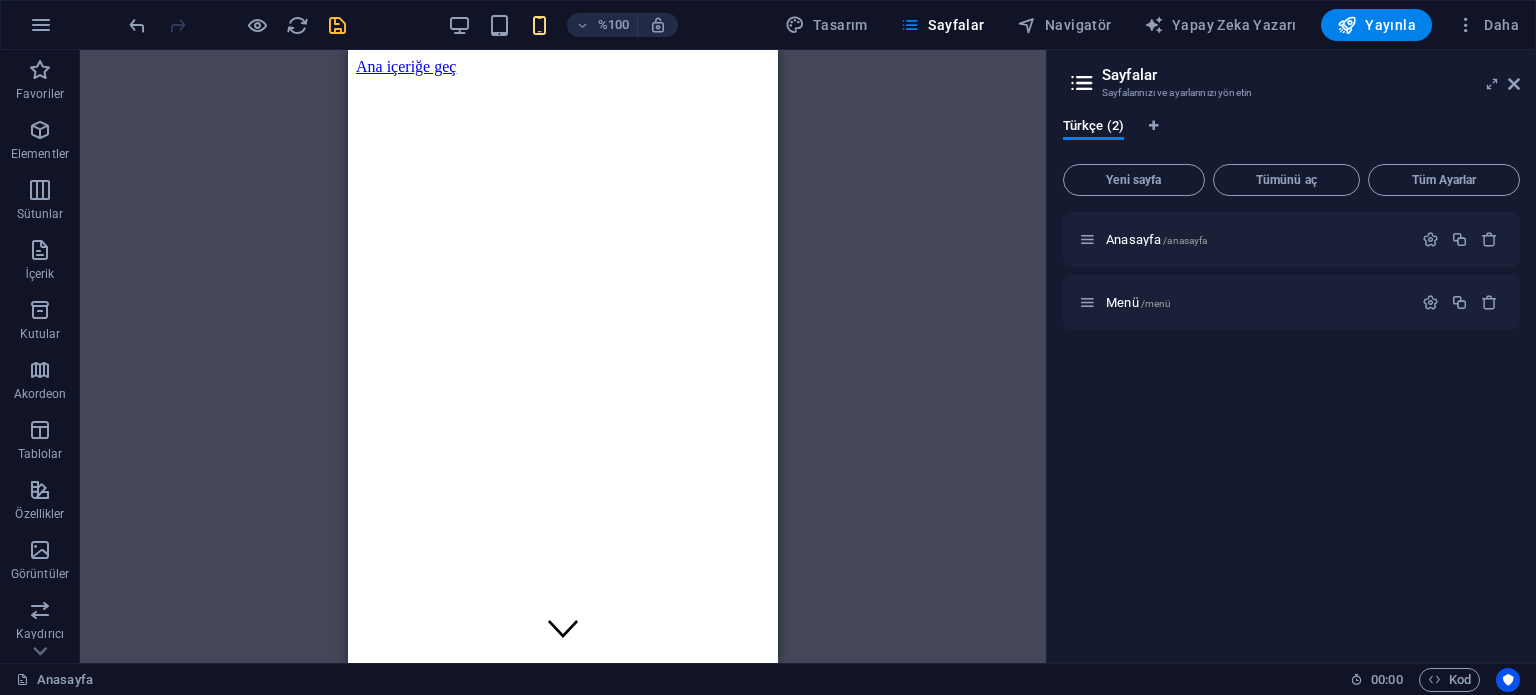 click on "Afiş   Konteyner   Afiş   Container   Banner   Konteyner   Logo   H1   Kaydırma göstergesi   Menü Çubuğu   Menü   H2   Konteyner   Container   Ön ayar   Konteyner   Konteyner   Metin   Düğme   Konteyner   Konteyner   Container   Konteyner   Container   Container   Ön ayar   Konteyner   H3   Konteyner   Konteyner   Konteyner   H3   Konteyner   Konteyner   Konteyner   H3   Konteyner   Container   Konteyner   Ön ayar   Konteyner   Konteyner   Container   Ön ayar   Konteyner   Preset   Konteyner   Spacer   Metin   Konteyner   Konteyner   Preset   Container   Konteyner   Metin   Konteyner   Ön ayar   Konteyner   Metin   Ön ayar   Sosyal Medya Simgeleri   Ön ayar   Konteyner   Container   H3   Konteyner   Metin   Konteyner   H3   Konteyner   Konteyner   Container   H3   Konteyner   Konteyner   Konteyner   Ara parça   Düğme
HTML   Konteyner   Ön ayar   Konteyner   Konteyner   Düğme   Metin   Konteyner   Metin   Harita   Konteyner   Konteyner   Konteyner   H3   Konteyner" at bounding box center [563, 356] 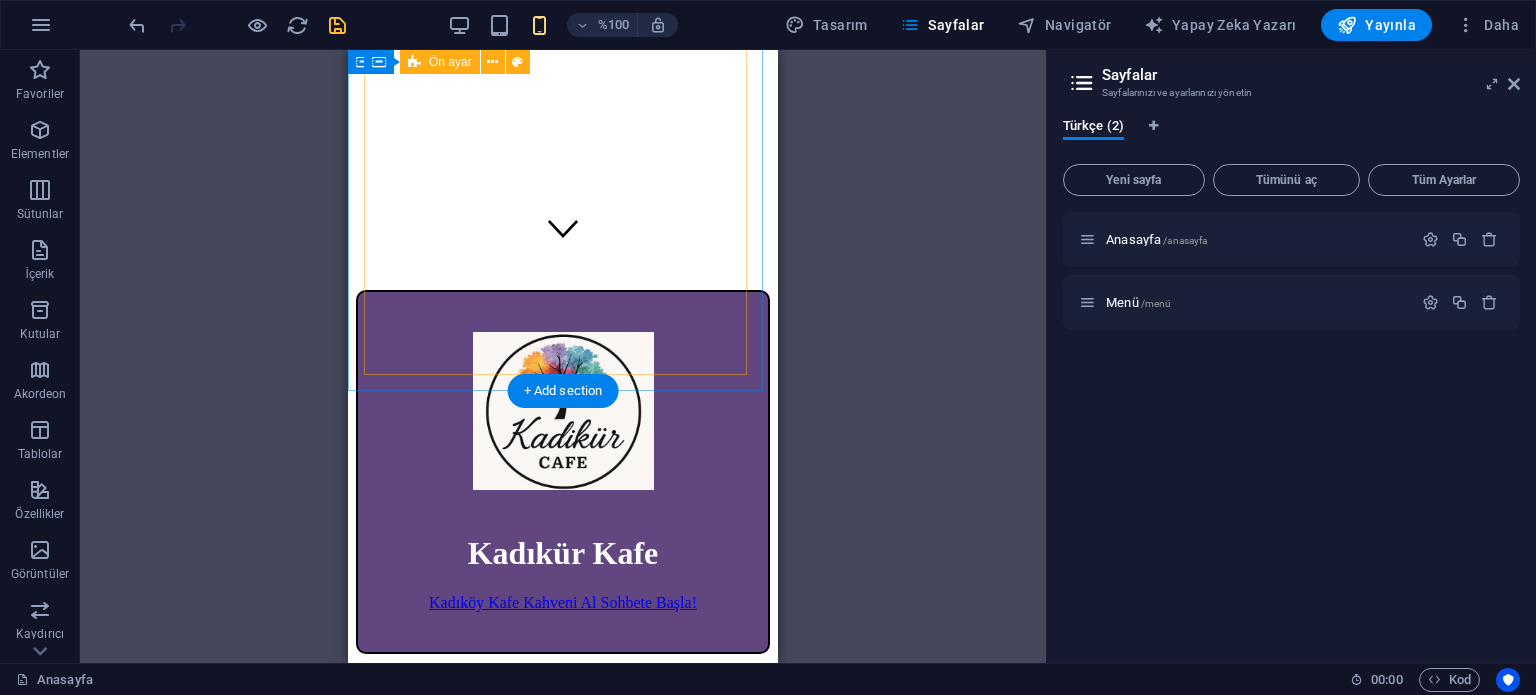 scroll, scrollTop: 700, scrollLeft: 0, axis: vertical 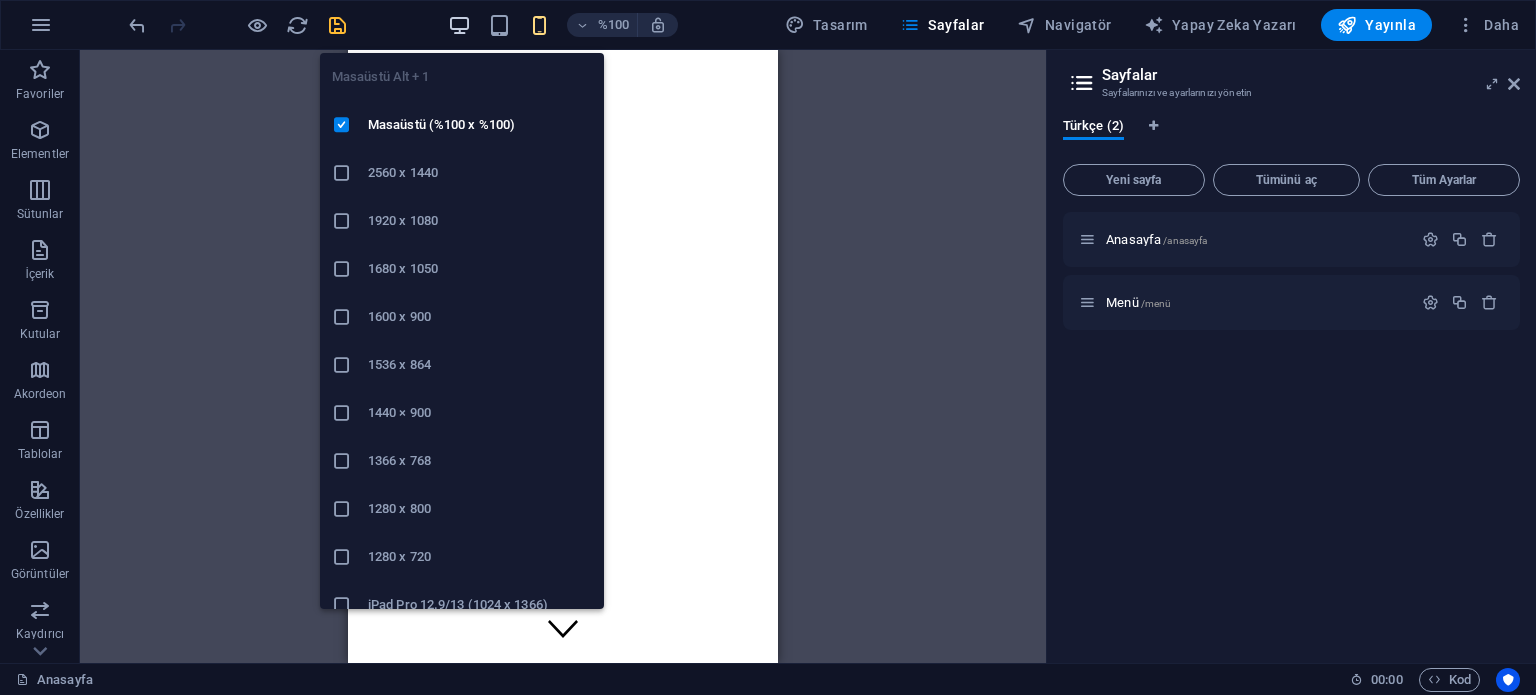 click at bounding box center [459, 25] 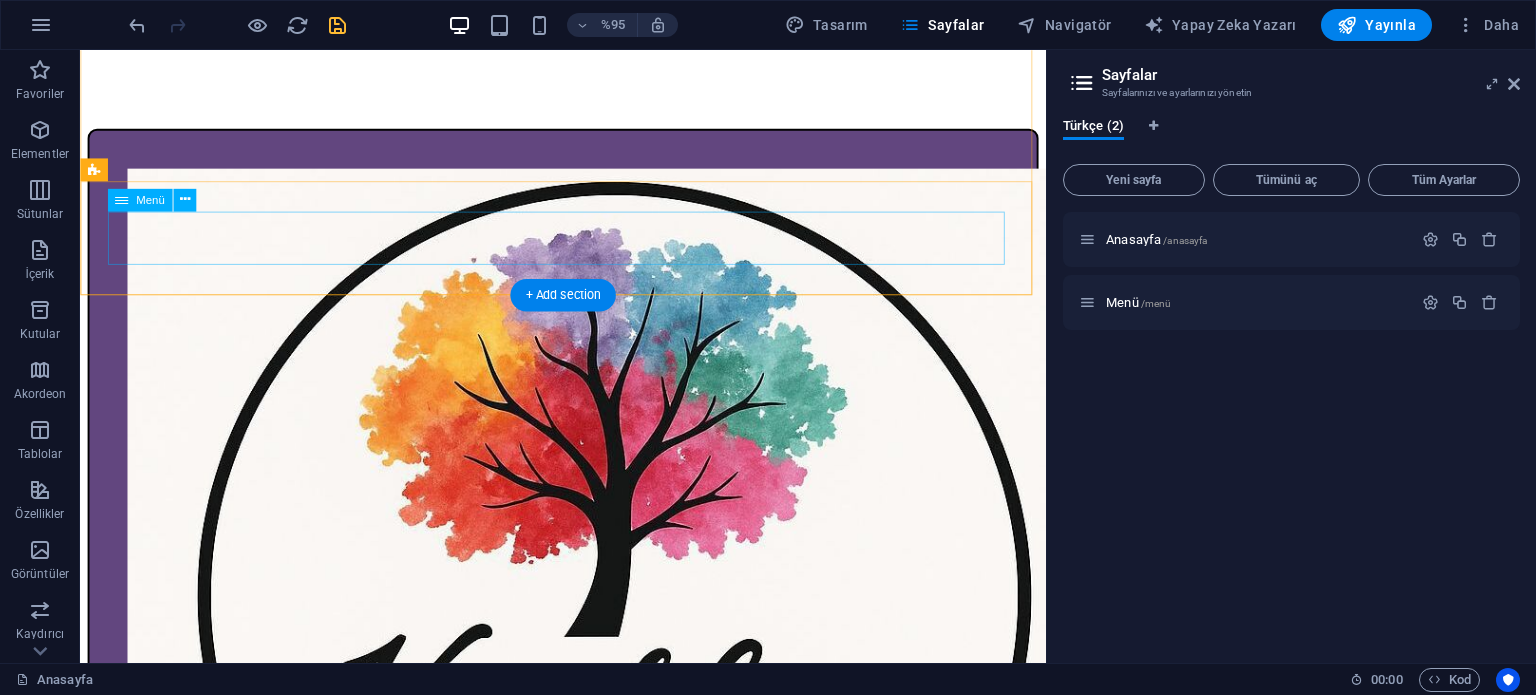 scroll, scrollTop: 700, scrollLeft: 0, axis: vertical 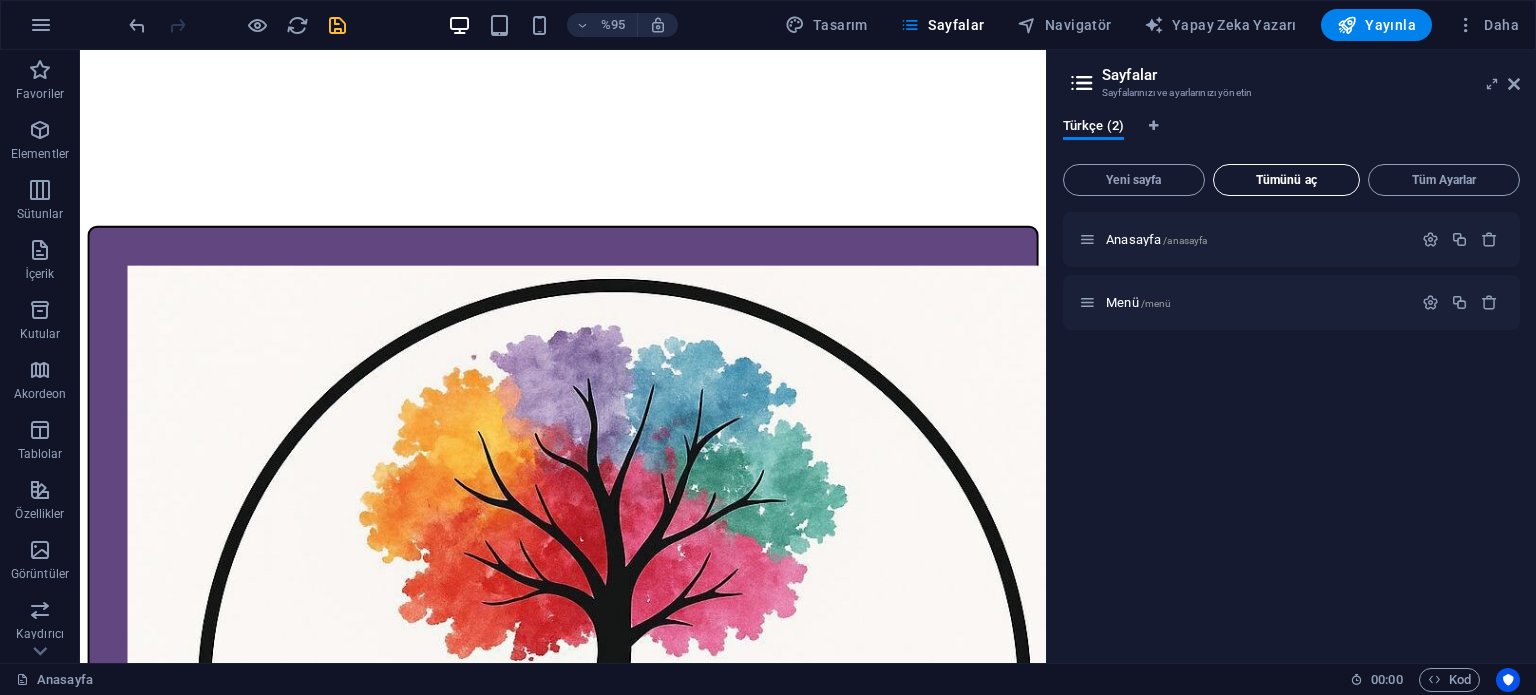 click on "Tümünü aç" at bounding box center [1286, 180] 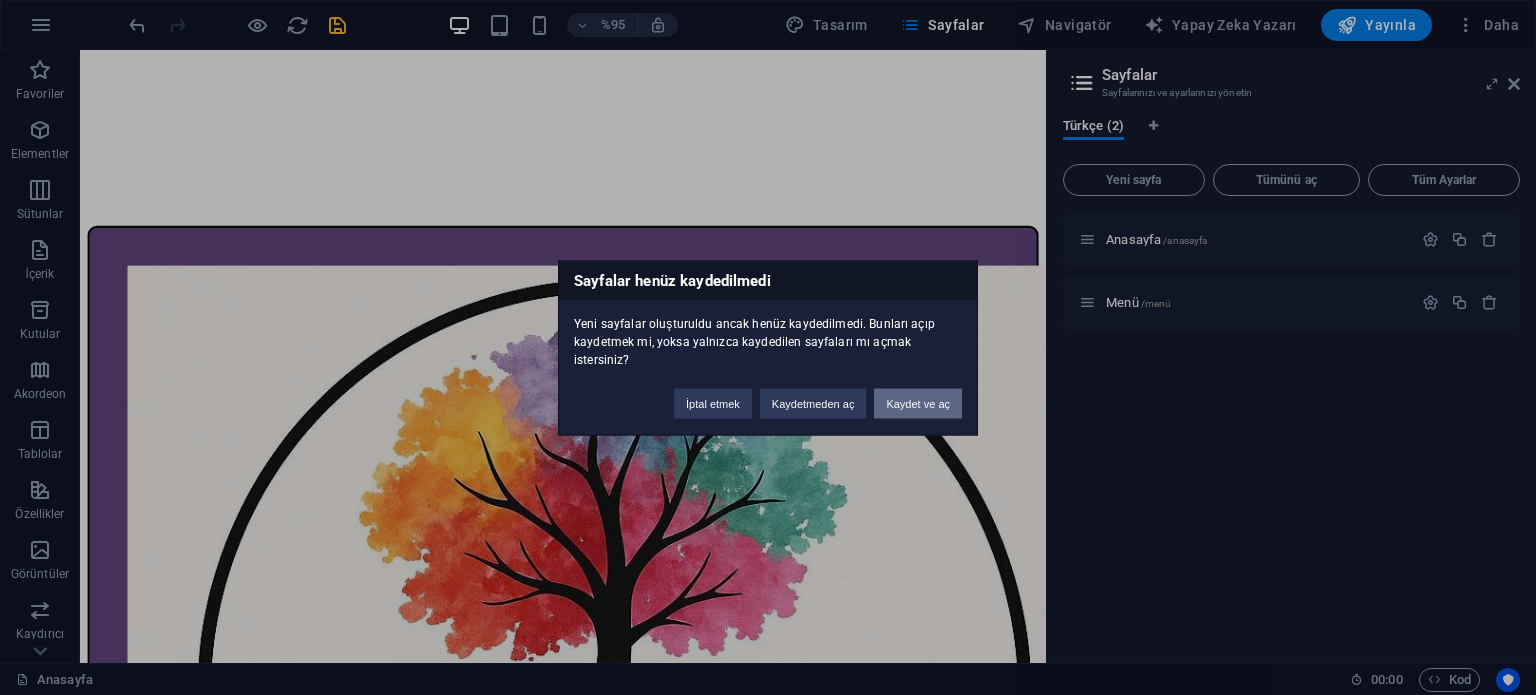 click on "Kaydet ve aç" at bounding box center [918, 403] 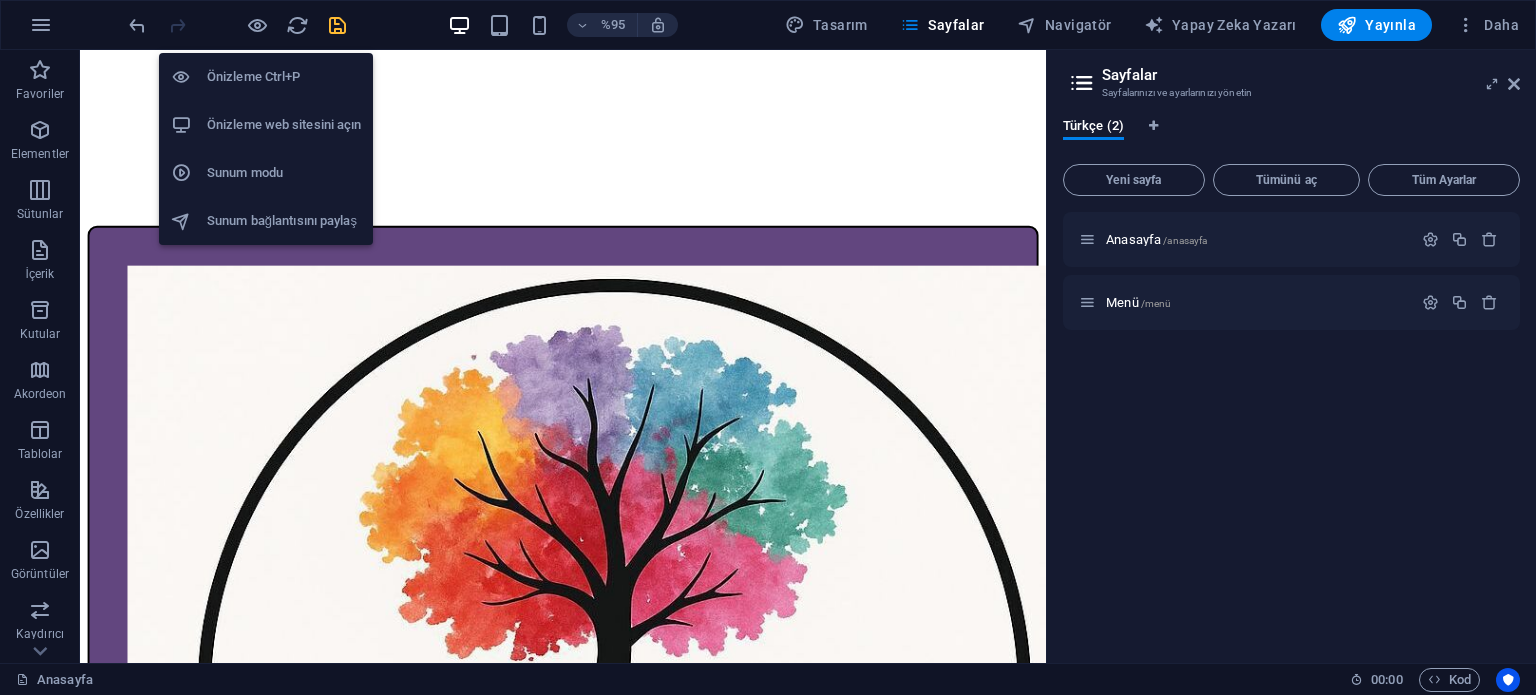 drag, startPoint x: 254, startPoint y: 32, endPoint x: 203, endPoint y: 133, distance: 113.14592 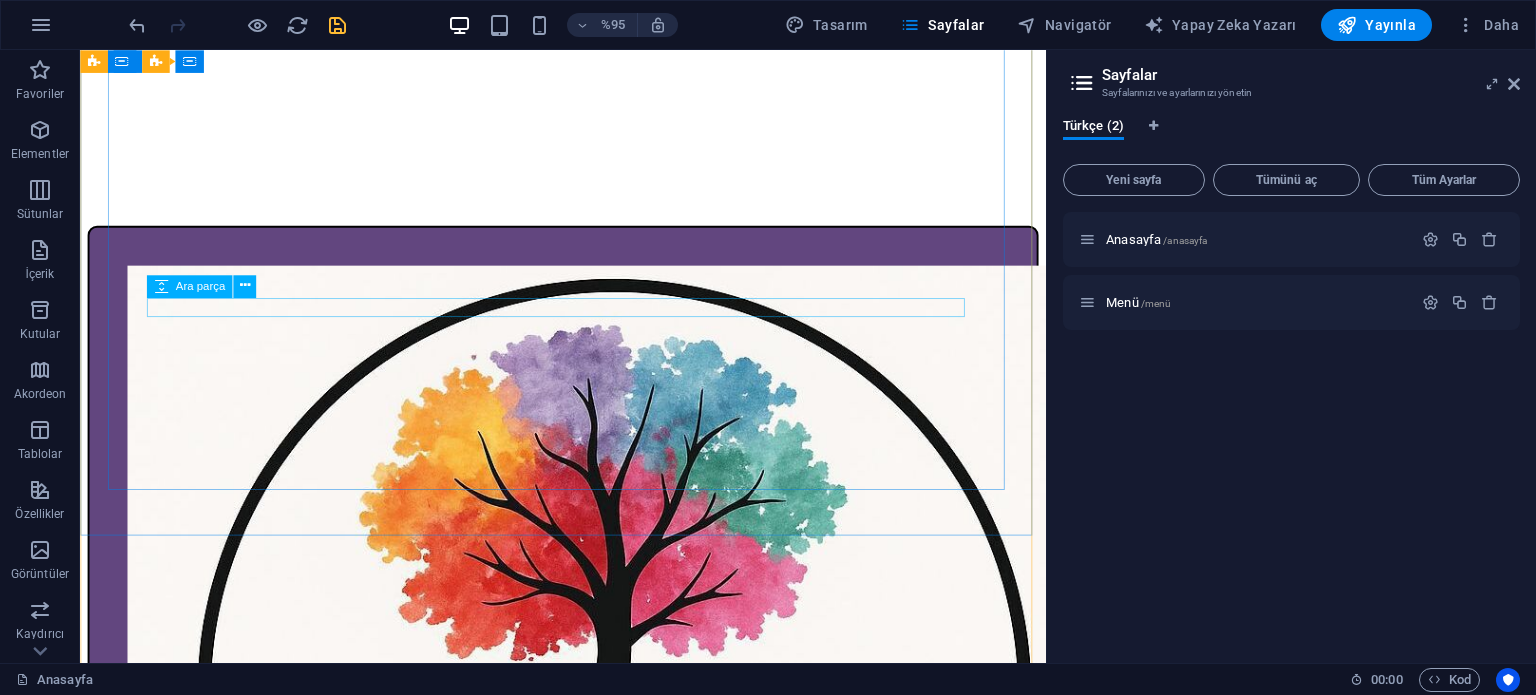 scroll, scrollTop: 200, scrollLeft: 0, axis: vertical 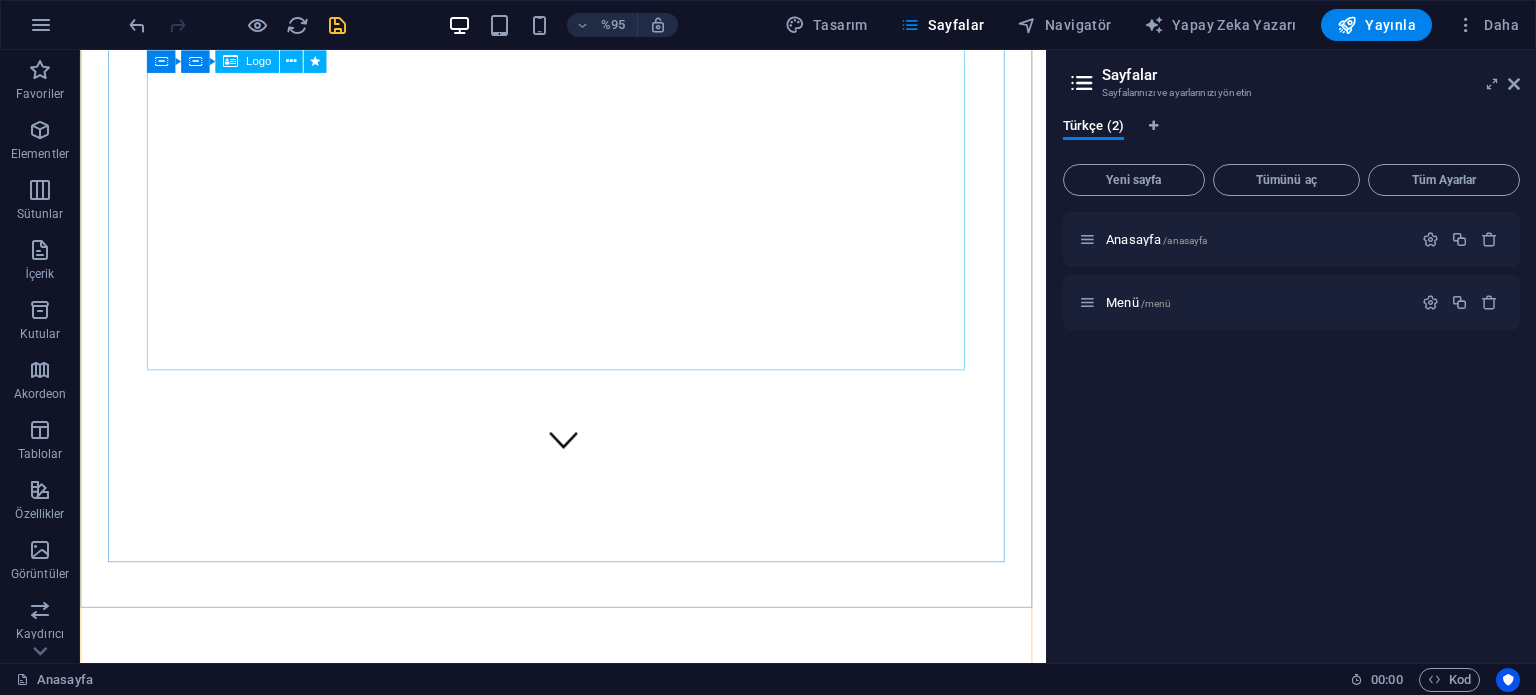 click at bounding box center (588, 1226) 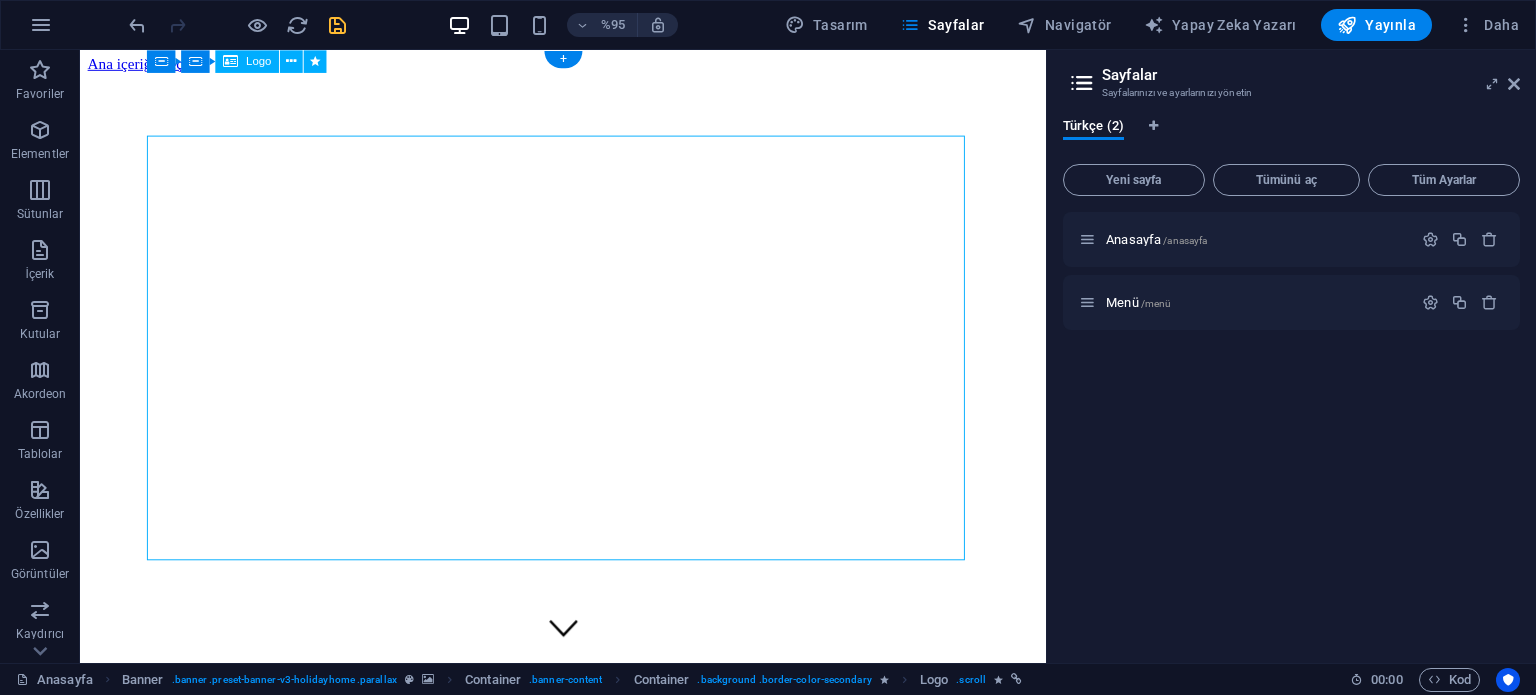 scroll, scrollTop: 0, scrollLeft: 0, axis: both 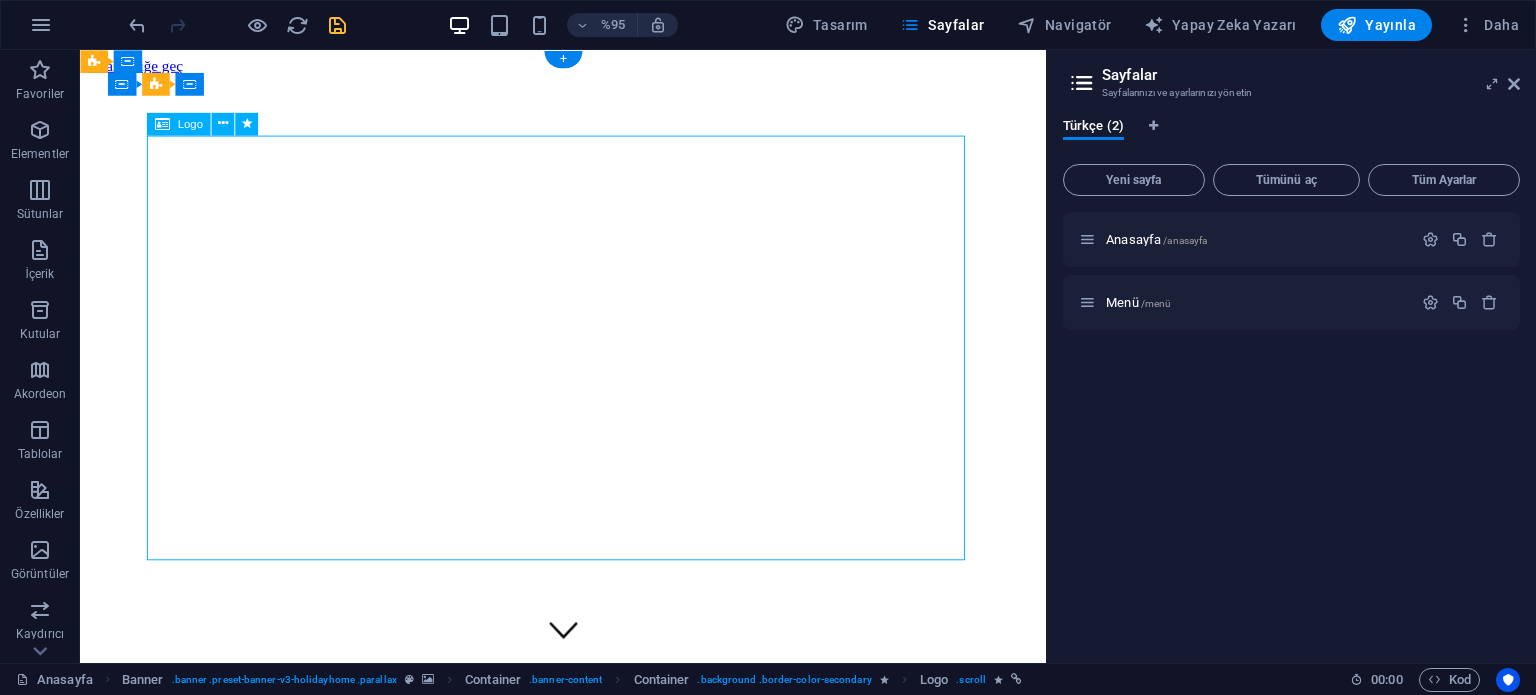 click at bounding box center (588, 1426) 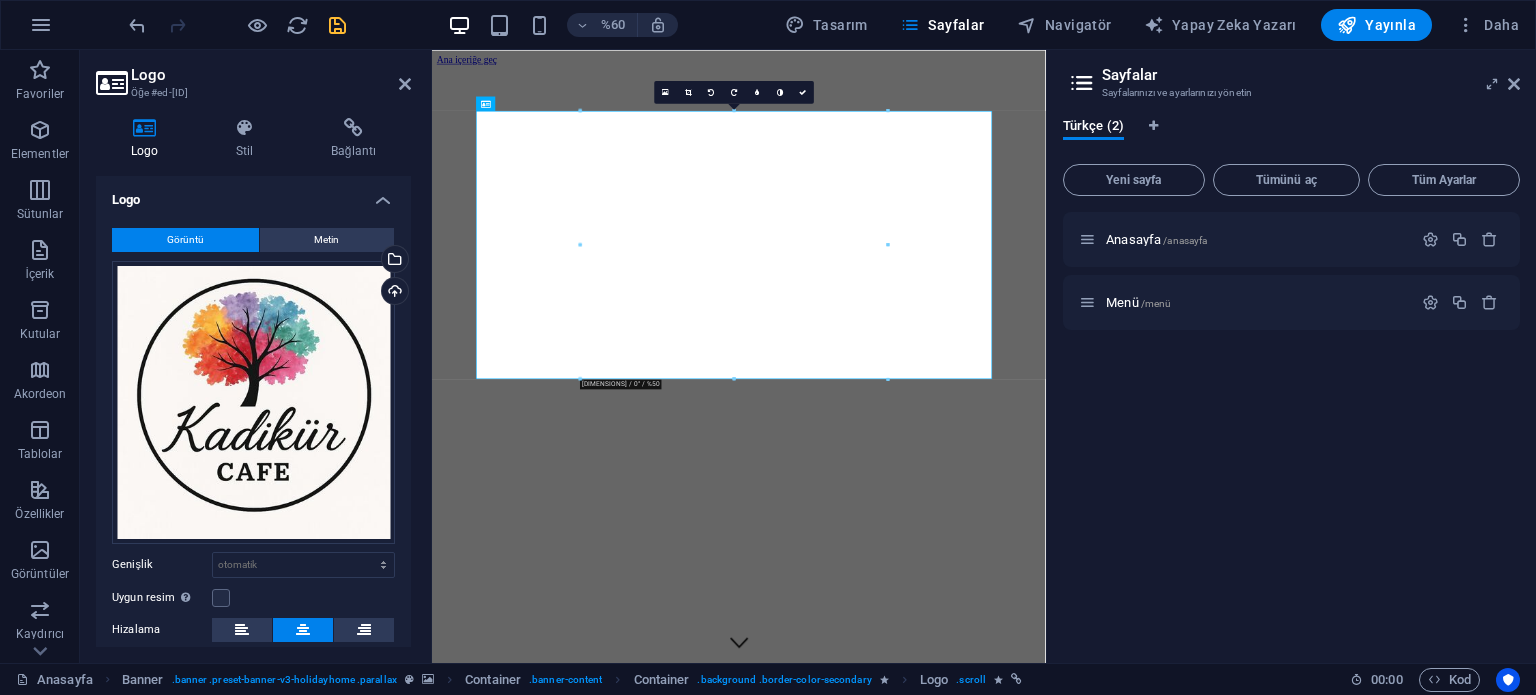 drag, startPoint x: 890, startPoint y: 379, endPoint x: 873, endPoint y: 371, distance: 18.788294 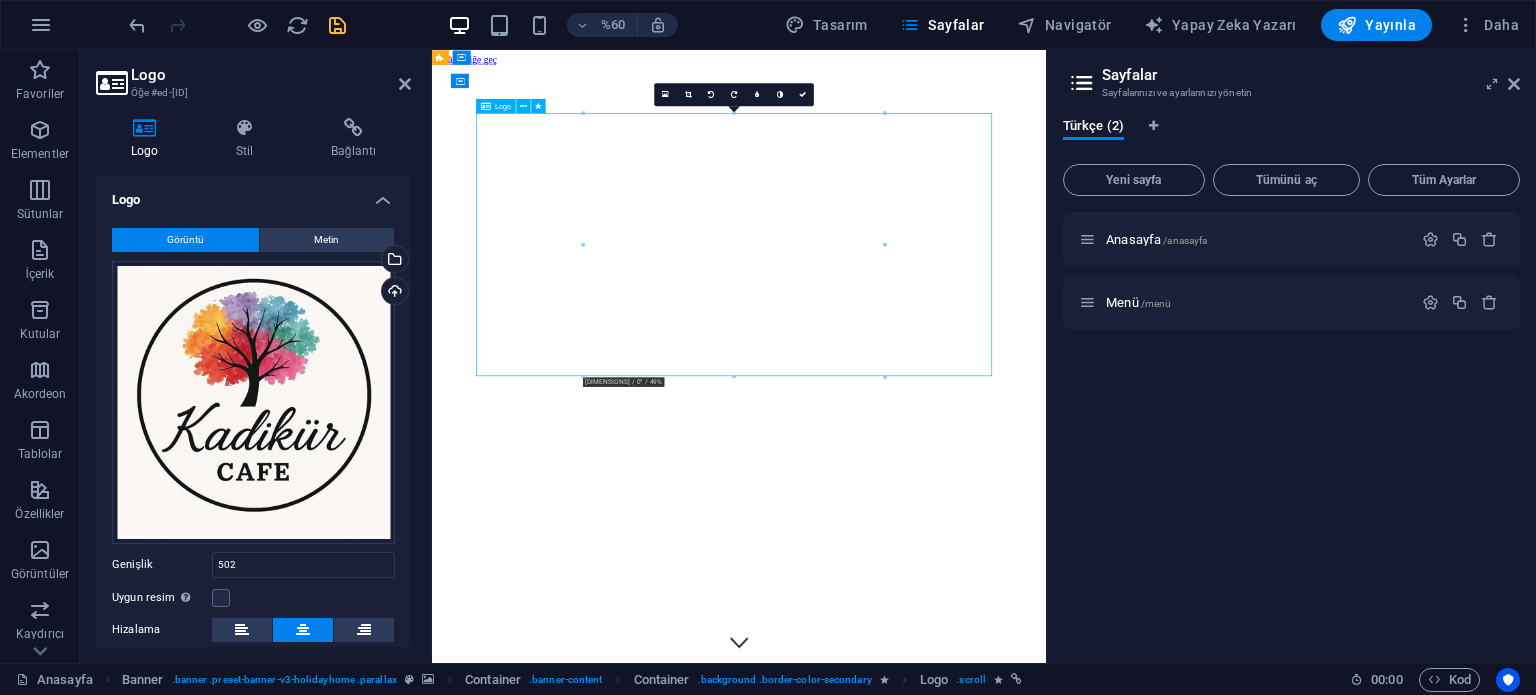 type on "502" 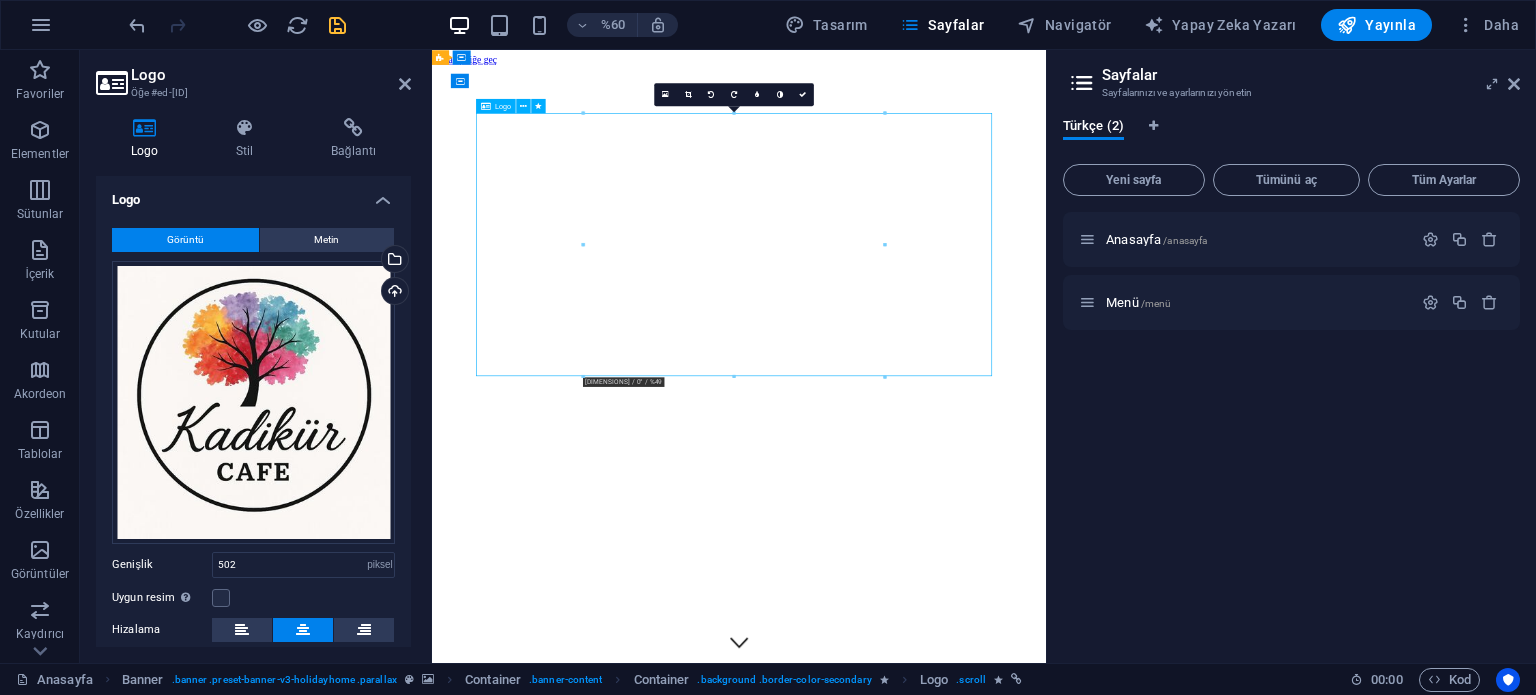 drag, startPoint x: 1134, startPoint y: 542, endPoint x: 1066, endPoint y: 494, distance: 83.23461 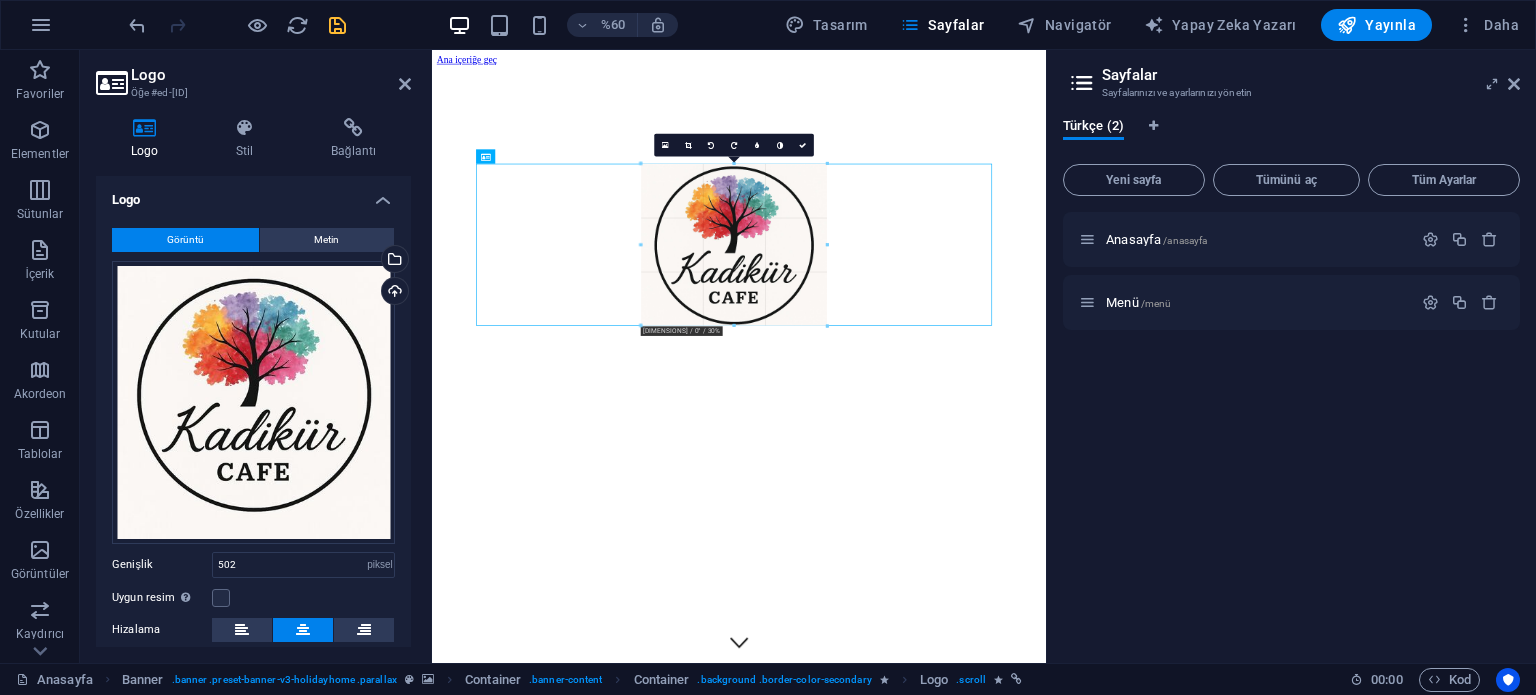 drag, startPoint x: 885, startPoint y: 372, endPoint x: 638, endPoint y: 204, distance: 298.71893 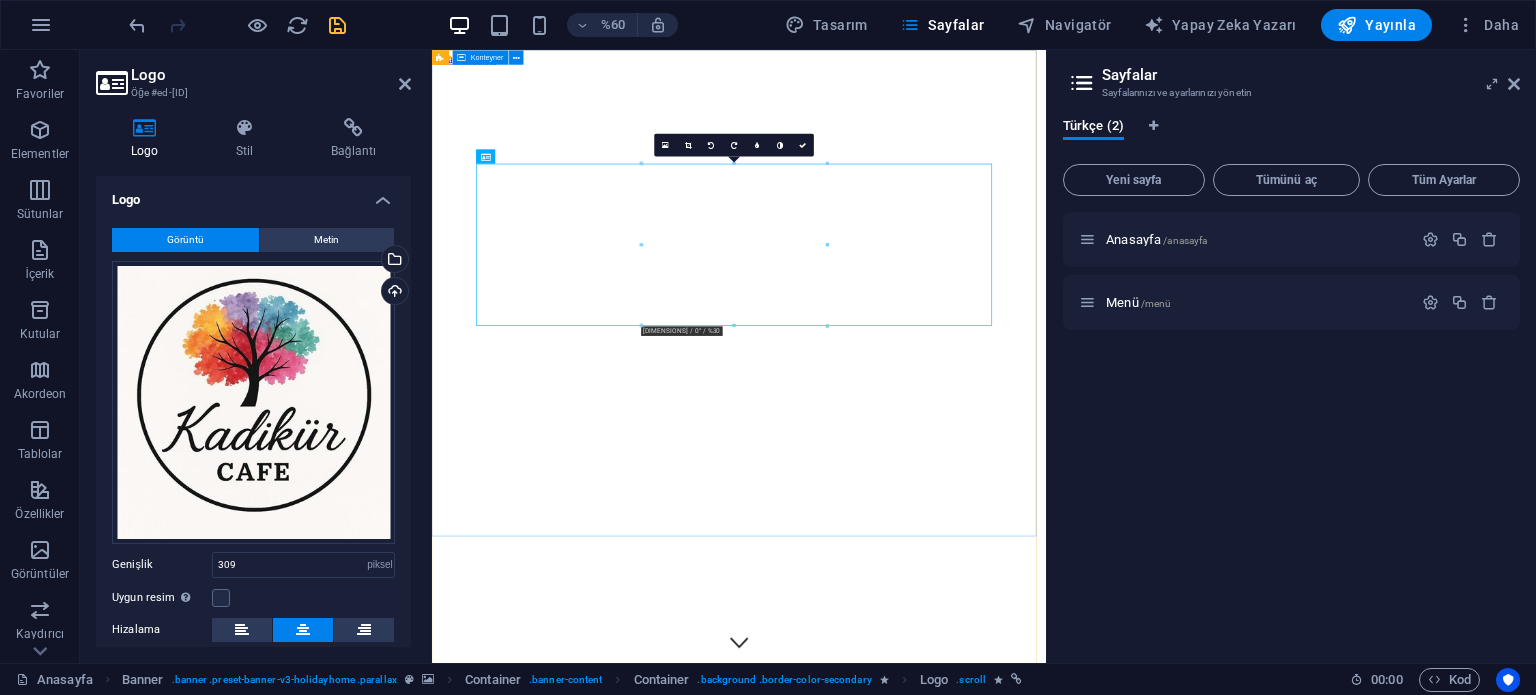 click on "Kadıköy Kafe Kahveni Al Sohbete Başla!" at bounding box center [943, 1337] 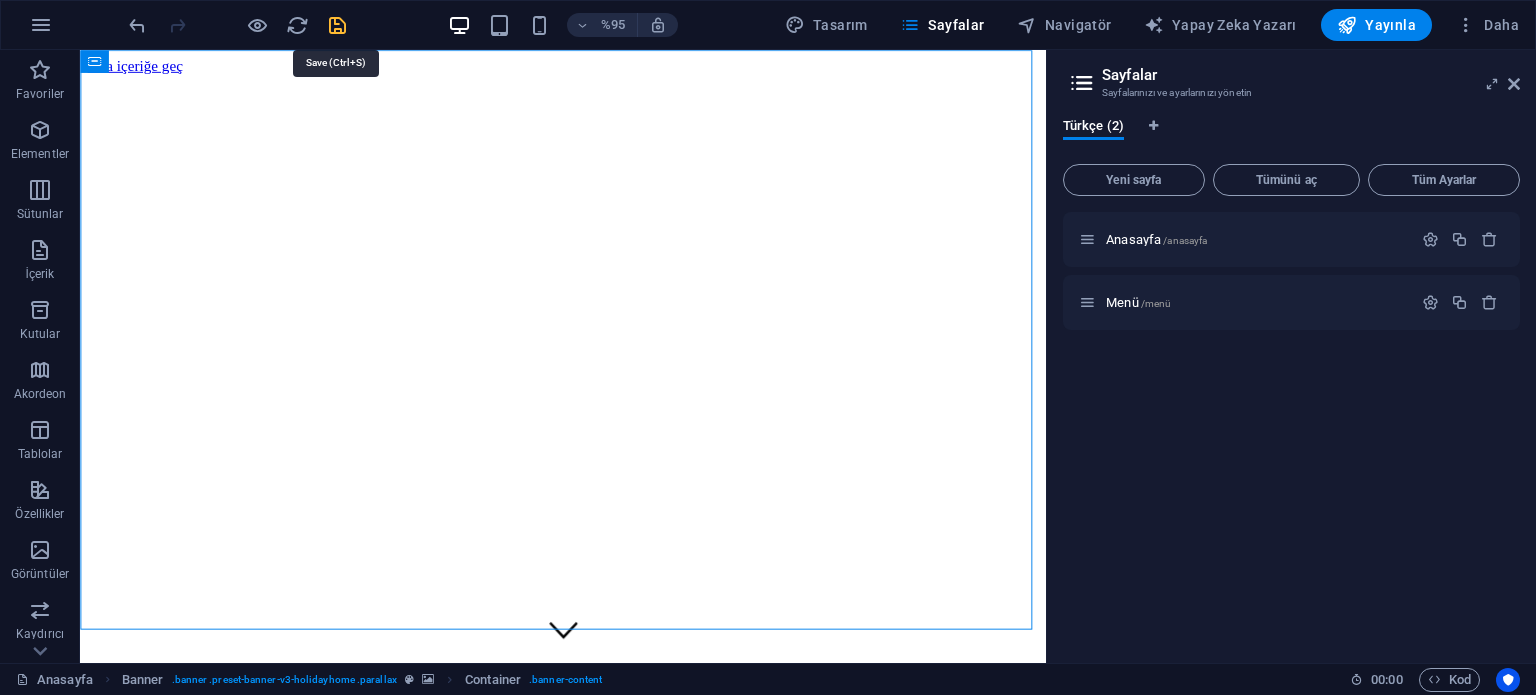 click at bounding box center (337, 25) 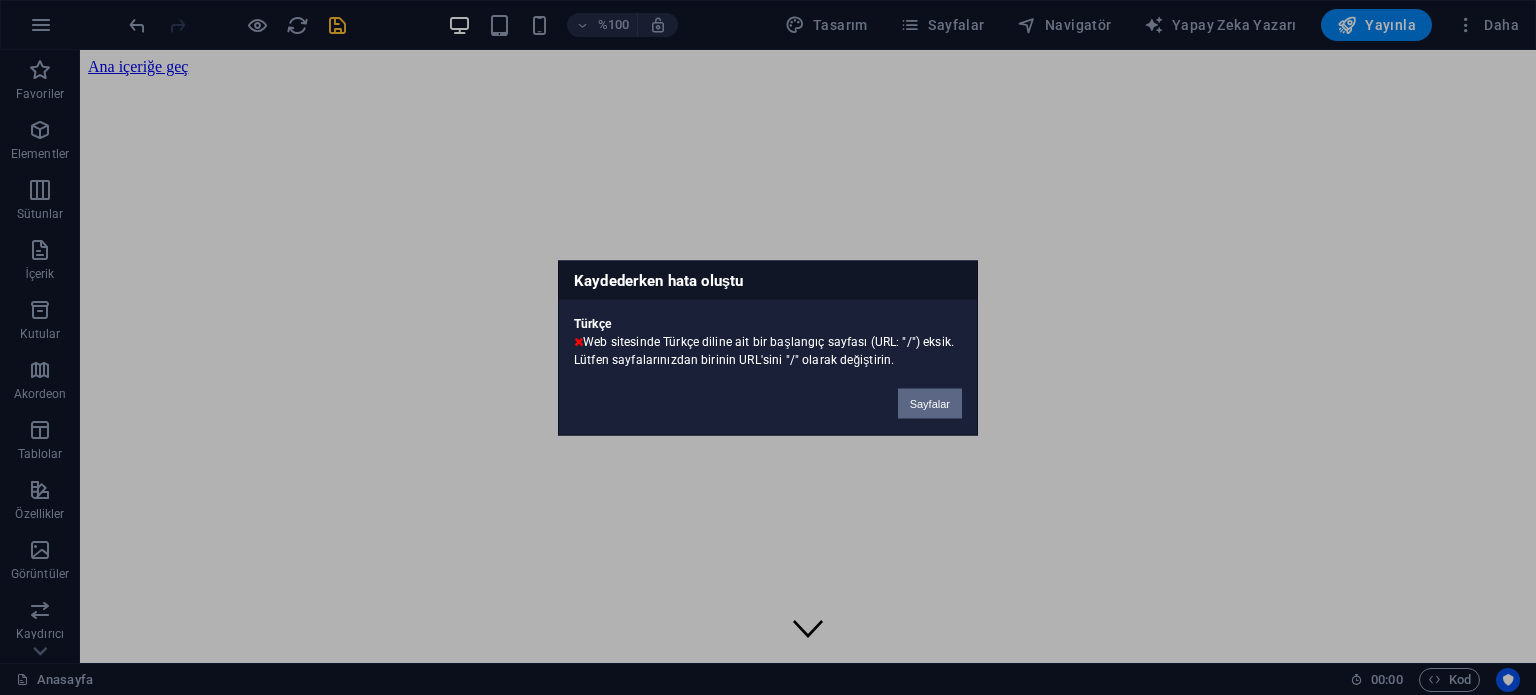 click on "Sayfalar" at bounding box center [930, 403] 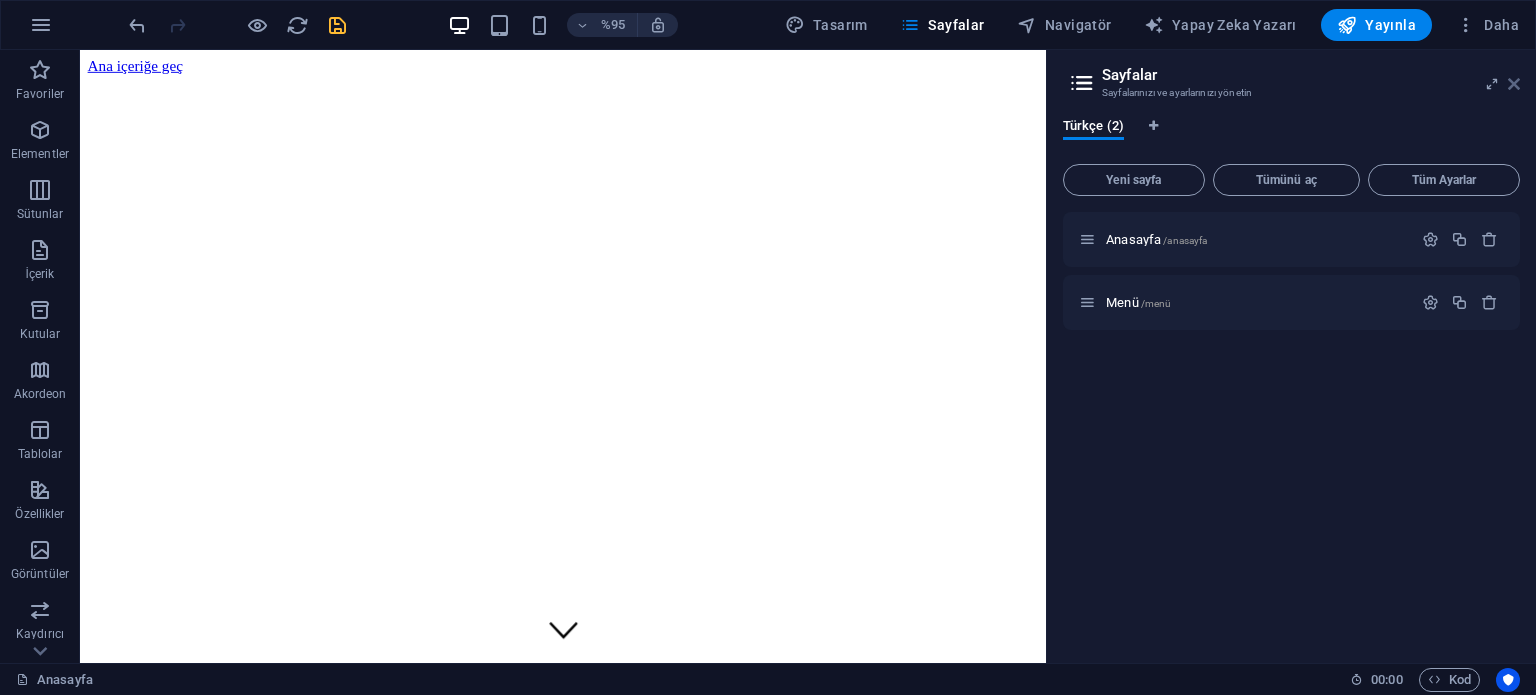 click at bounding box center [1514, 84] 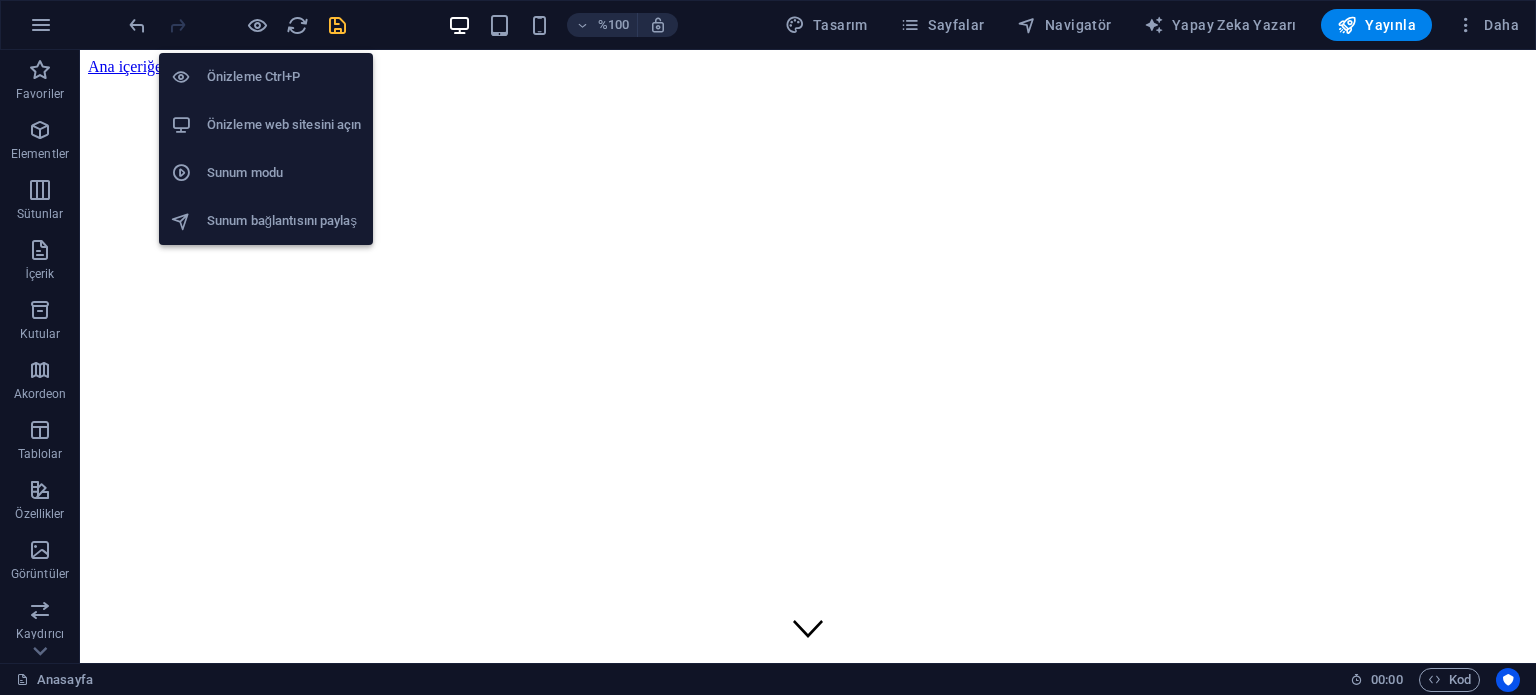 drag, startPoint x: 251, startPoint y: 24, endPoint x: 241, endPoint y: 126, distance: 102.48902 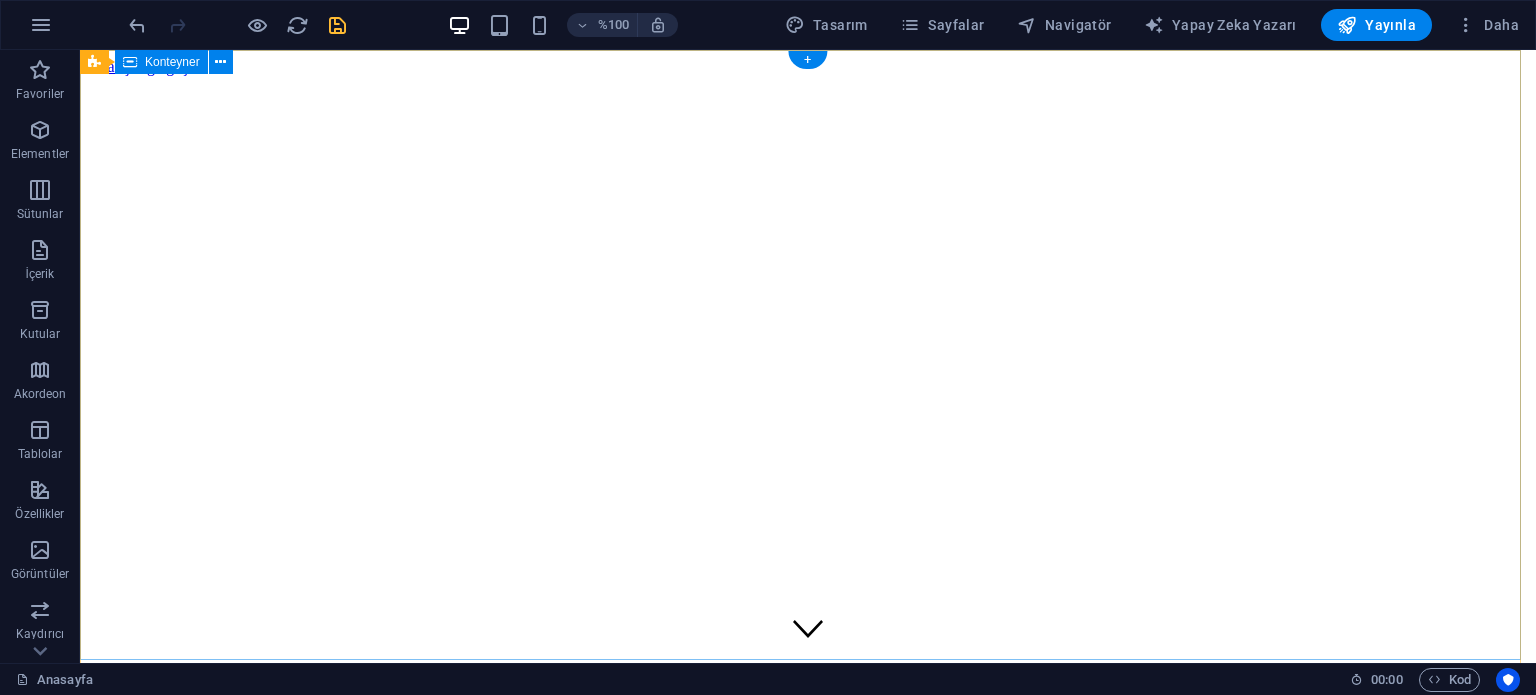click on "Kadıköy Kafe Kahveni Al Sohbete Başla!" at bounding box center [808, 1054] 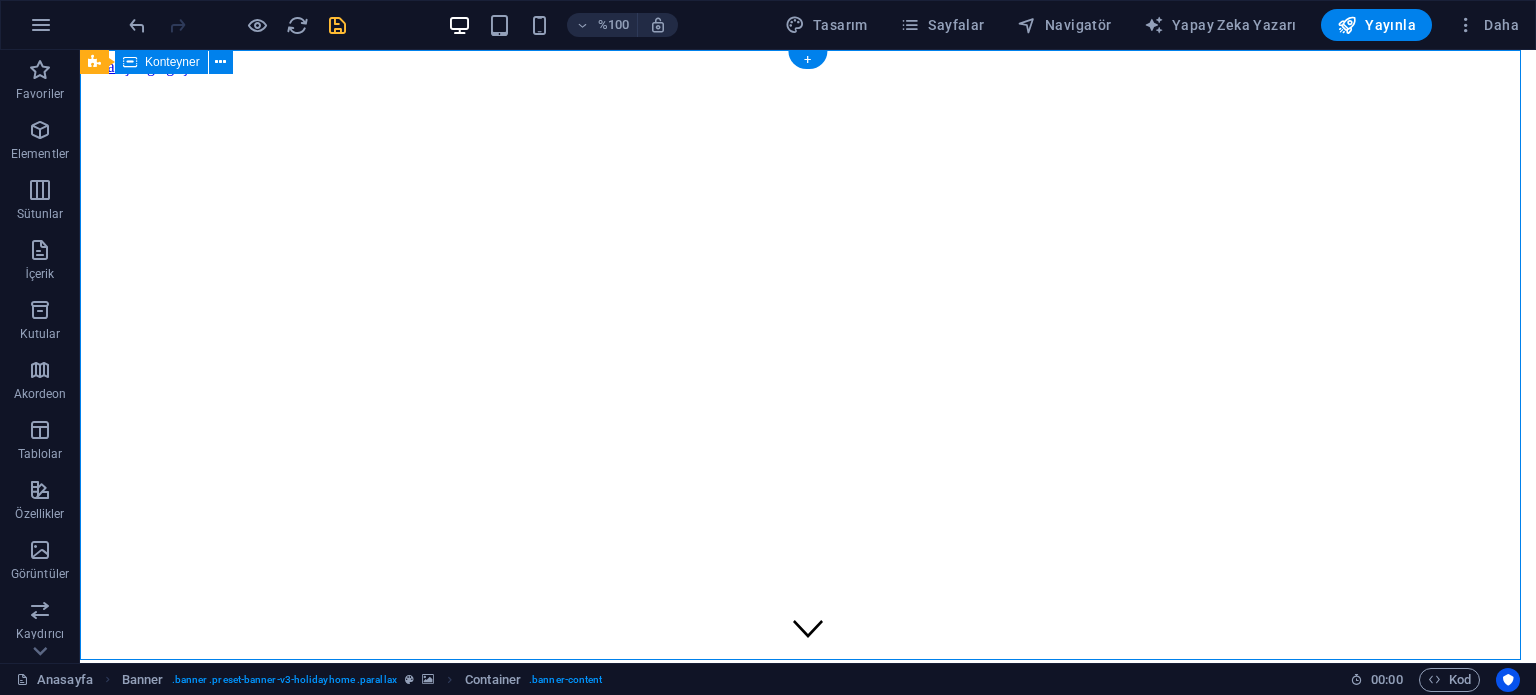 click on "Kadıköy Kafe Kahveni Al Sohbete Başla!" at bounding box center (808, 1054) 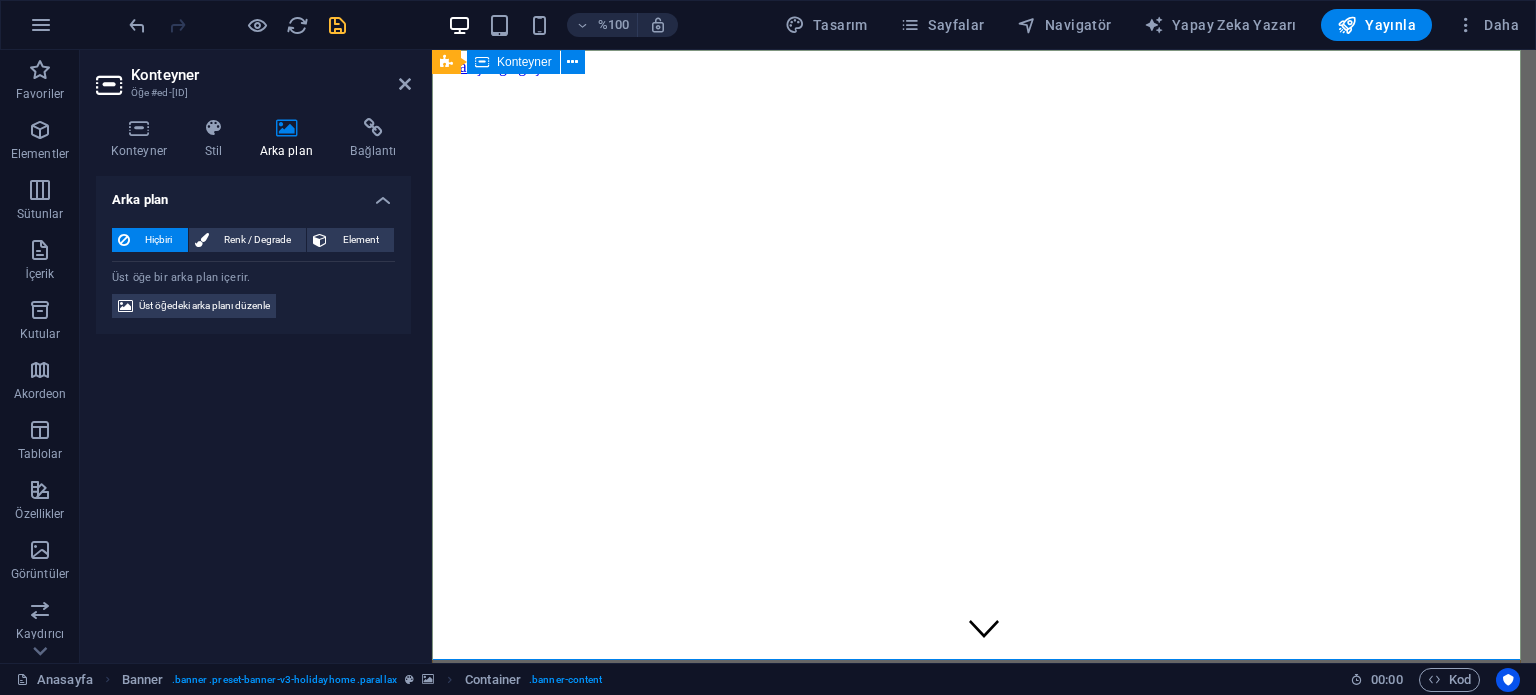 click on "Kadıköy Kafe Kahveni Al Sohbete Başla!" at bounding box center [984, 1054] 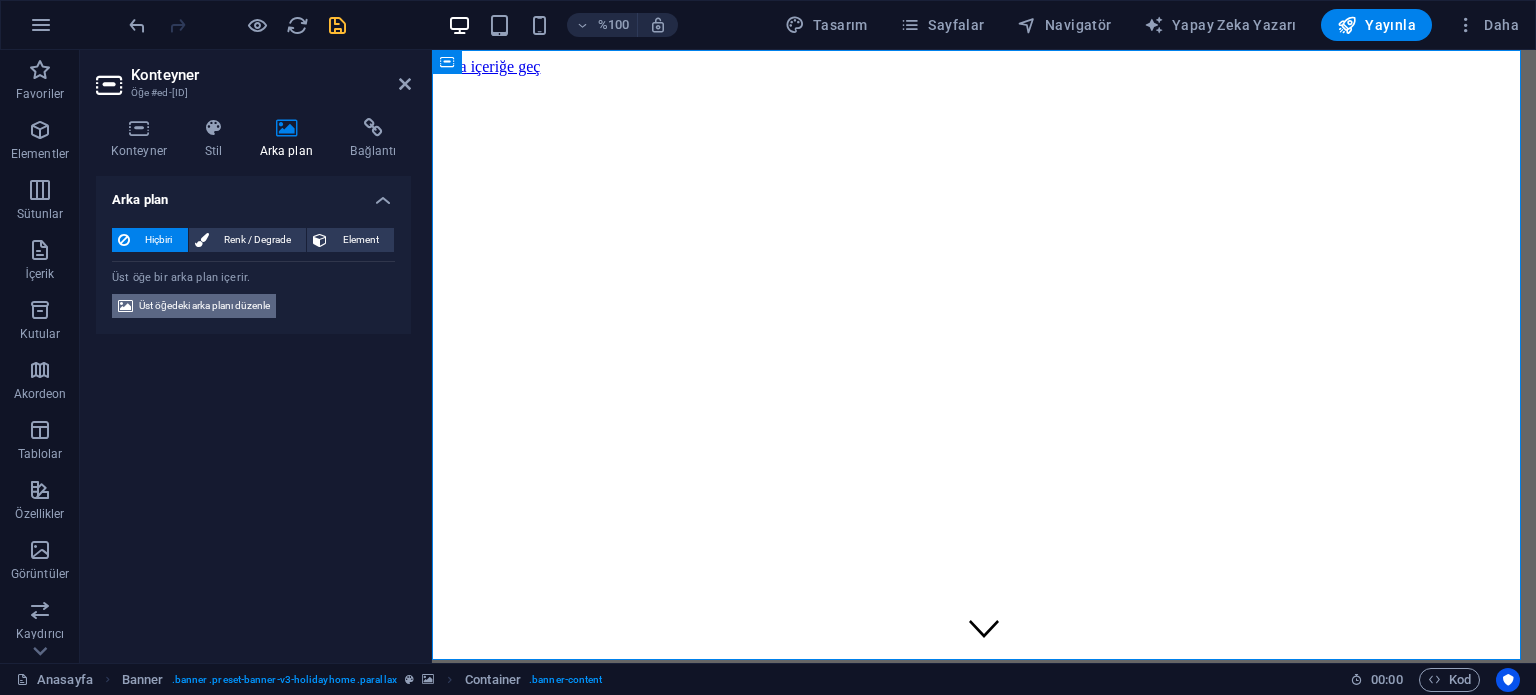 click on "Üst öğedeki arka planı düzenle" at bounding box center [204, 306] 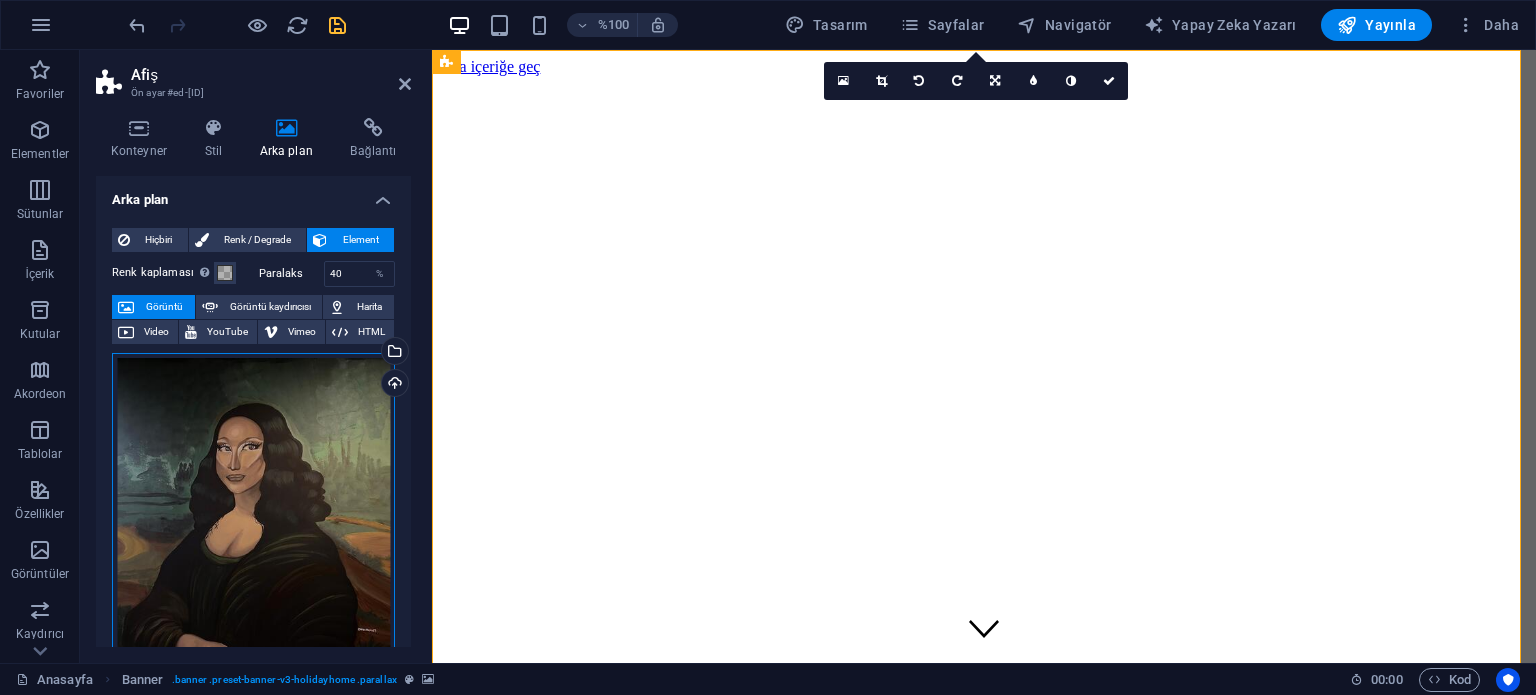 click on "Dosyaları buraya sürükleyin, dosyaları seçmek için tıklayın veya  Dosyalar'dan veya ücretsiz stok fotoğraf ve videolarımızdan dosyaları seçin" at bounding box center (253, 540) 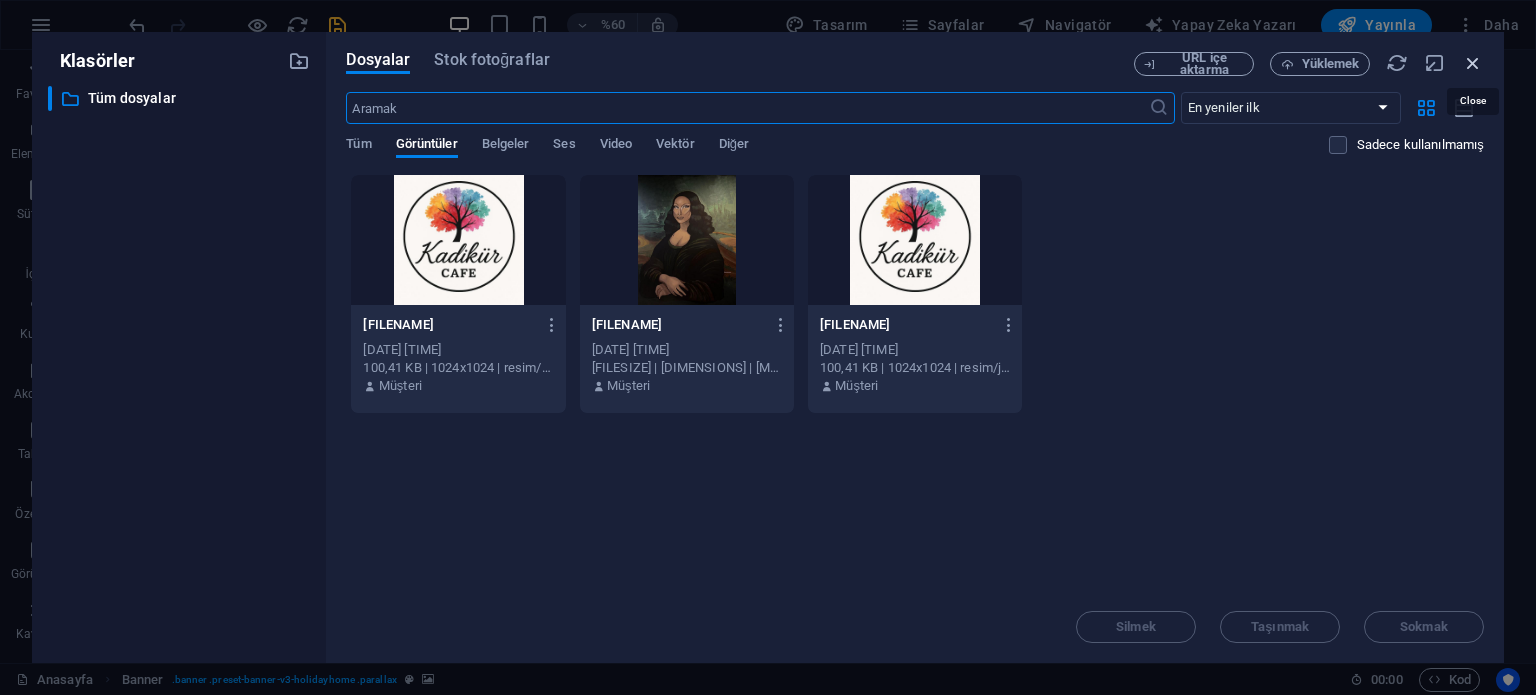 click at bounding box center [1473, 63] 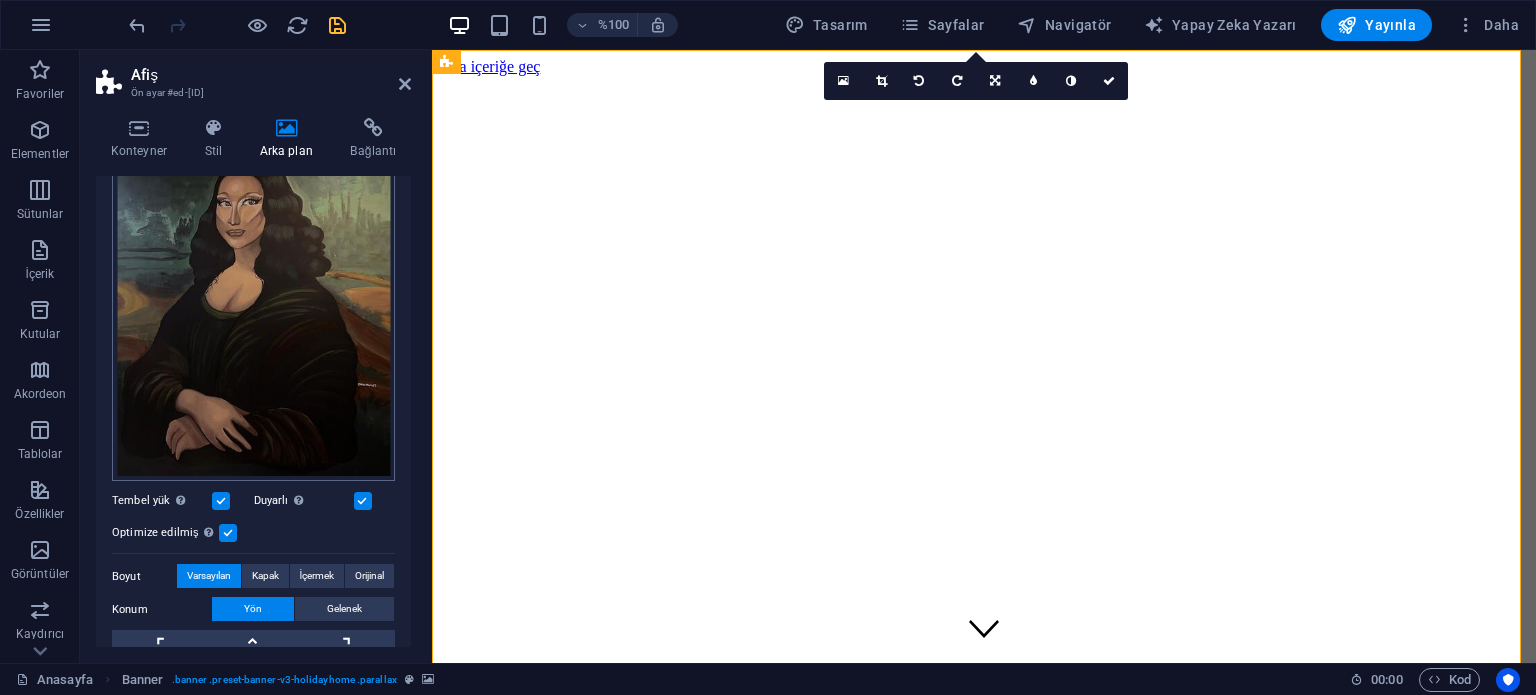 scroll, scrollTop: 400, scrollLeft: 0, axis: vertical 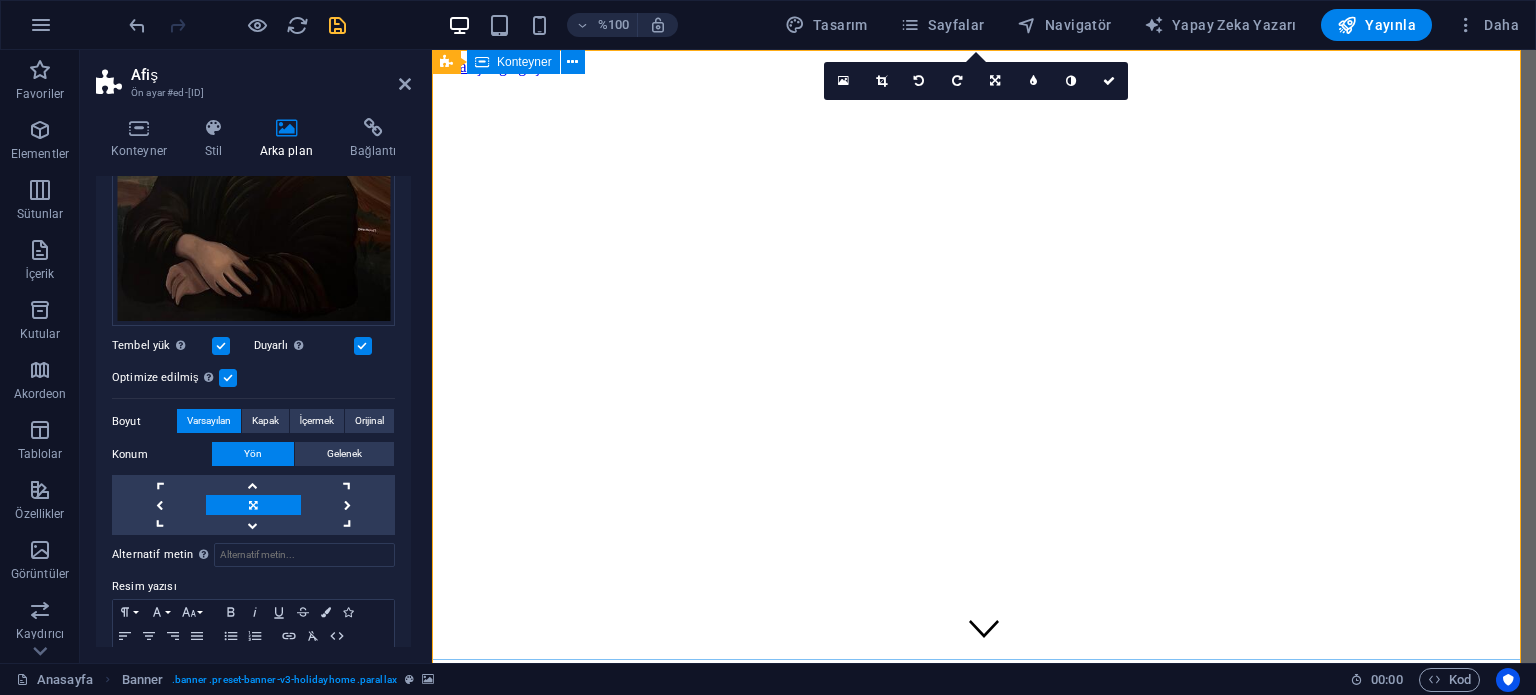 click on "Kadıköy Kafe Kahveni Al Sohbete Başla!" at bounding box center (984, 1054) 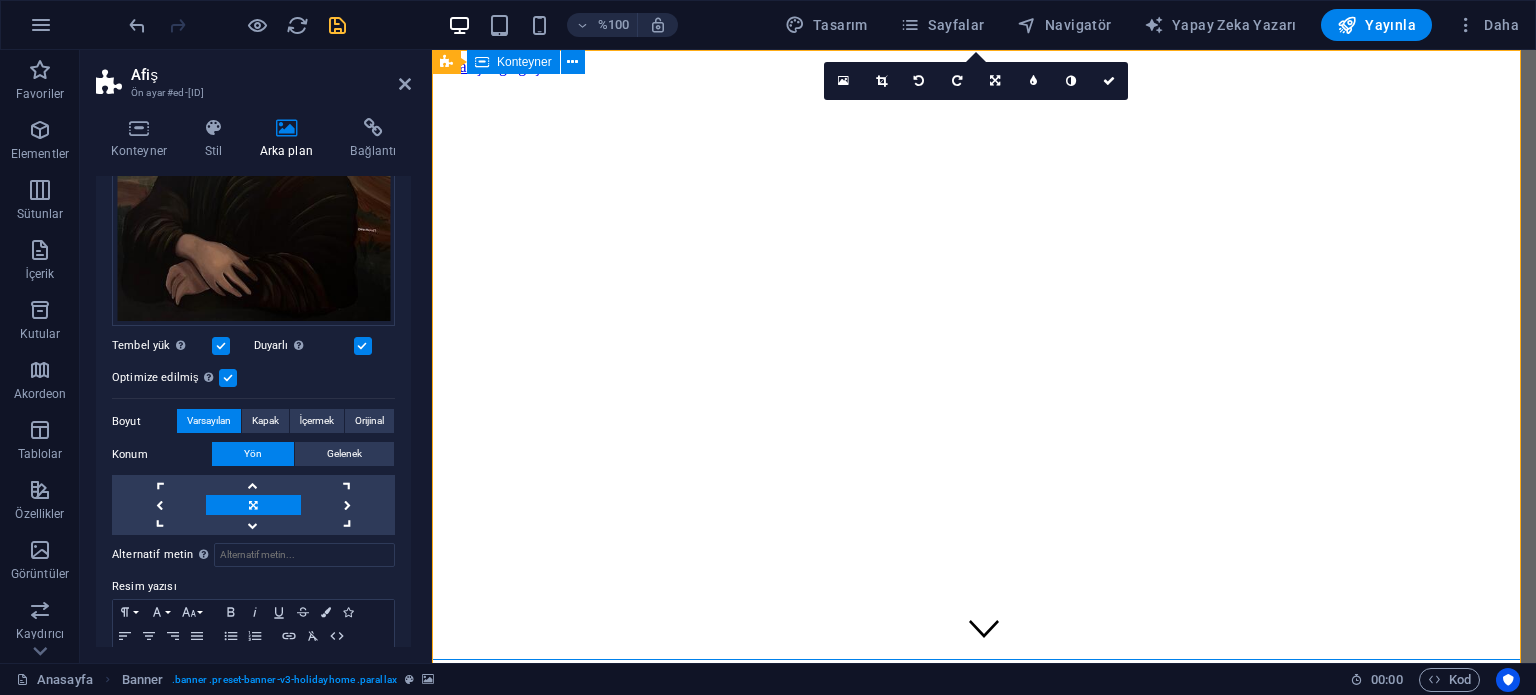 click on "Kadıköy Kafe Kahveni Al Sohbete Başla!" at bounding box center (984, 1054) 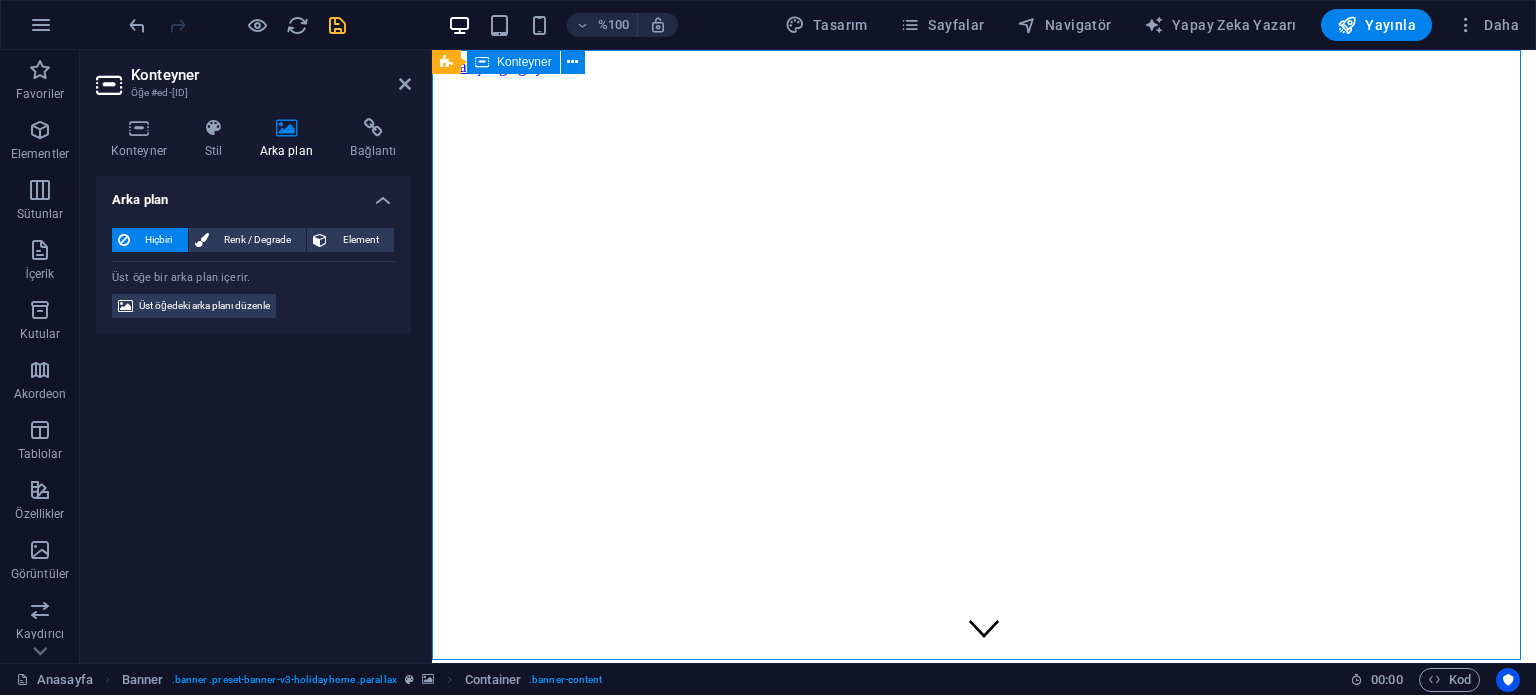 drag, startPoint x: 475, startPoint y: 164, endPoint x: 463, endPoint y: 259, distance: 95.7549 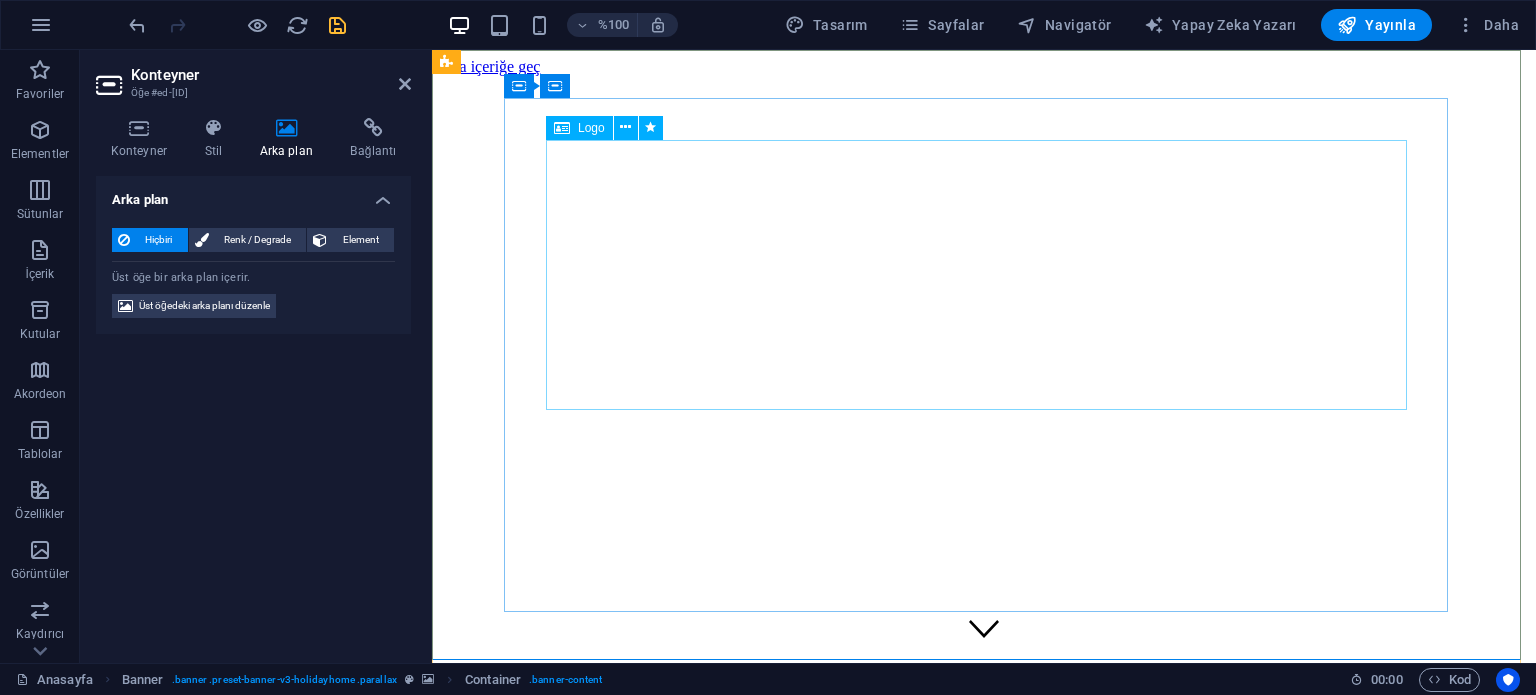 click at bounding box center [984, 995] 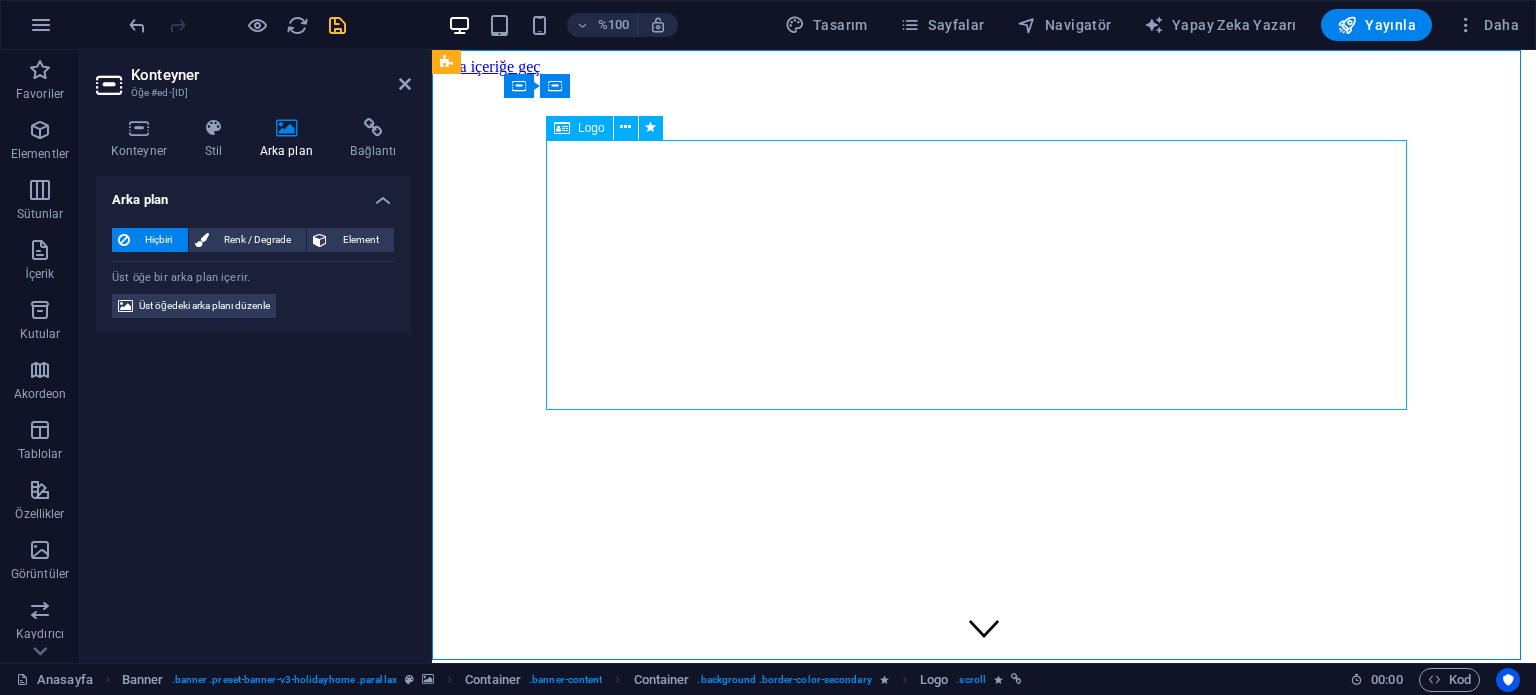 click at bounding box center [984, 995] 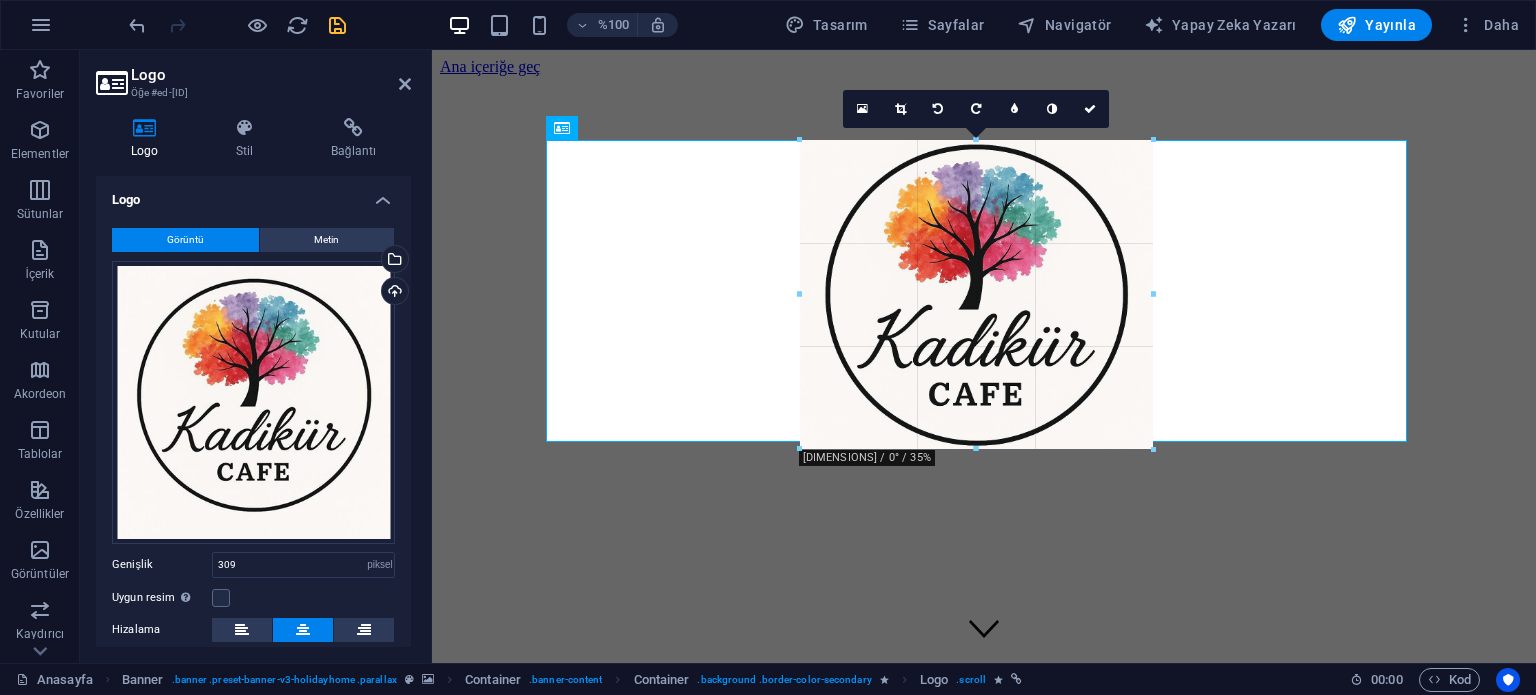 drag, startPoint x: 1128, startPoint y: 410, endPoint x: 1151, endPoint y: 450, distance: 46.141087 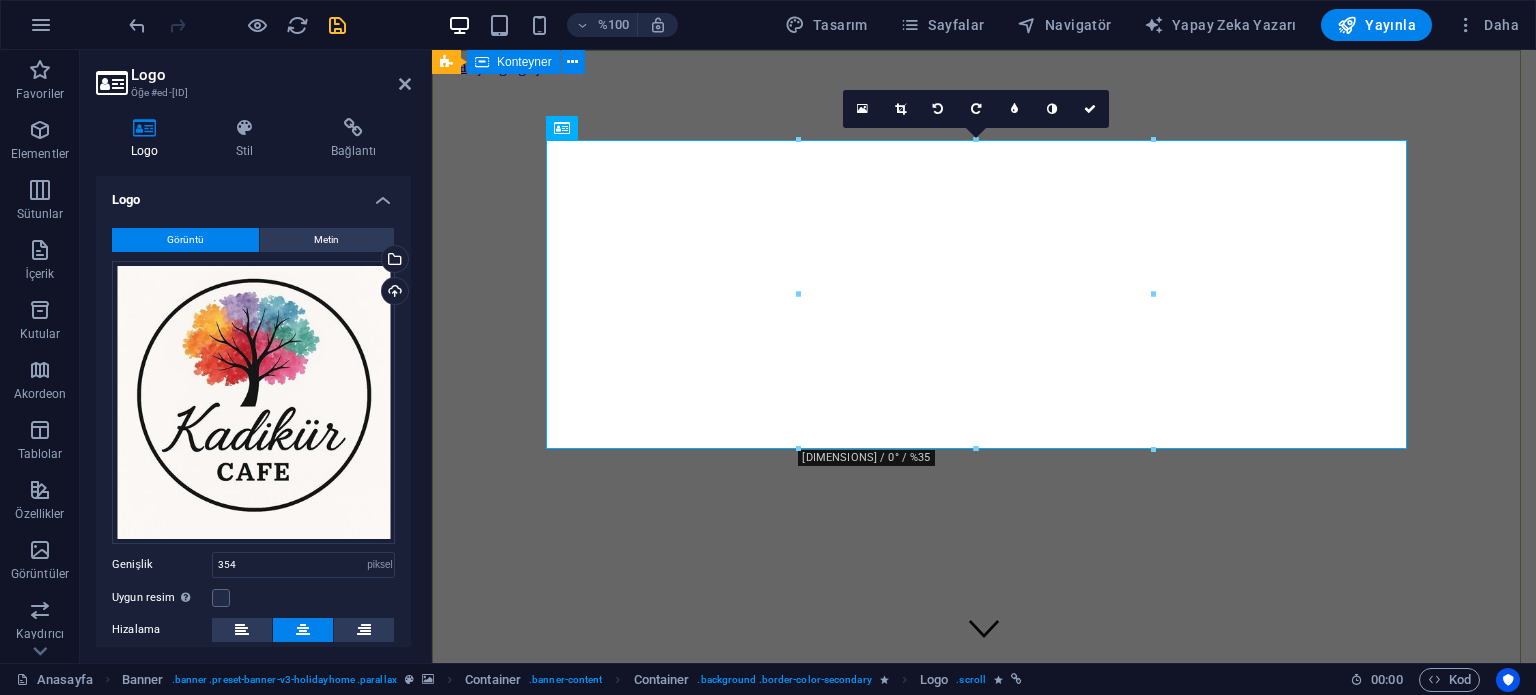 click on "Kadıköy Kafe Kahveni Al Sohbete Başla!" at bounding box center (984, 1096) 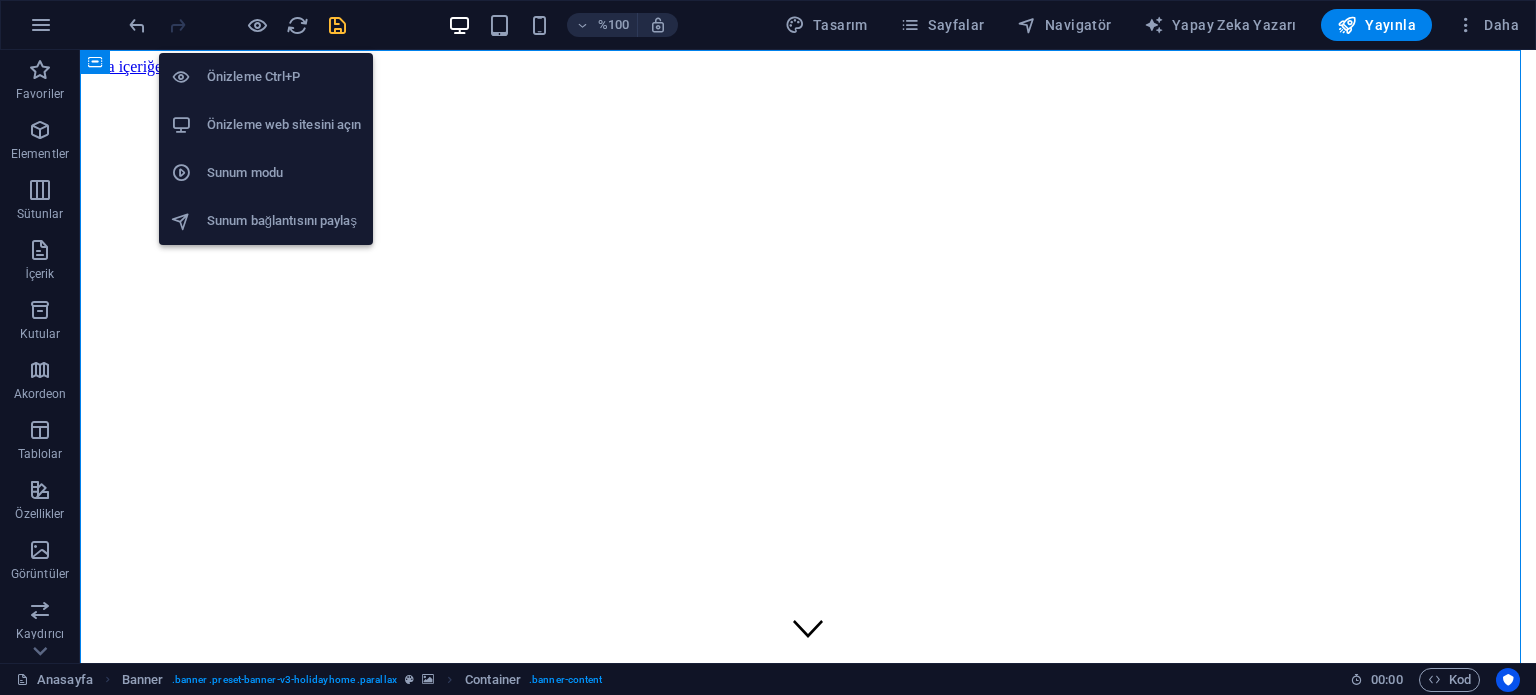 click on "Önizleme web sitesini açın" at bounding box center (284, 124) 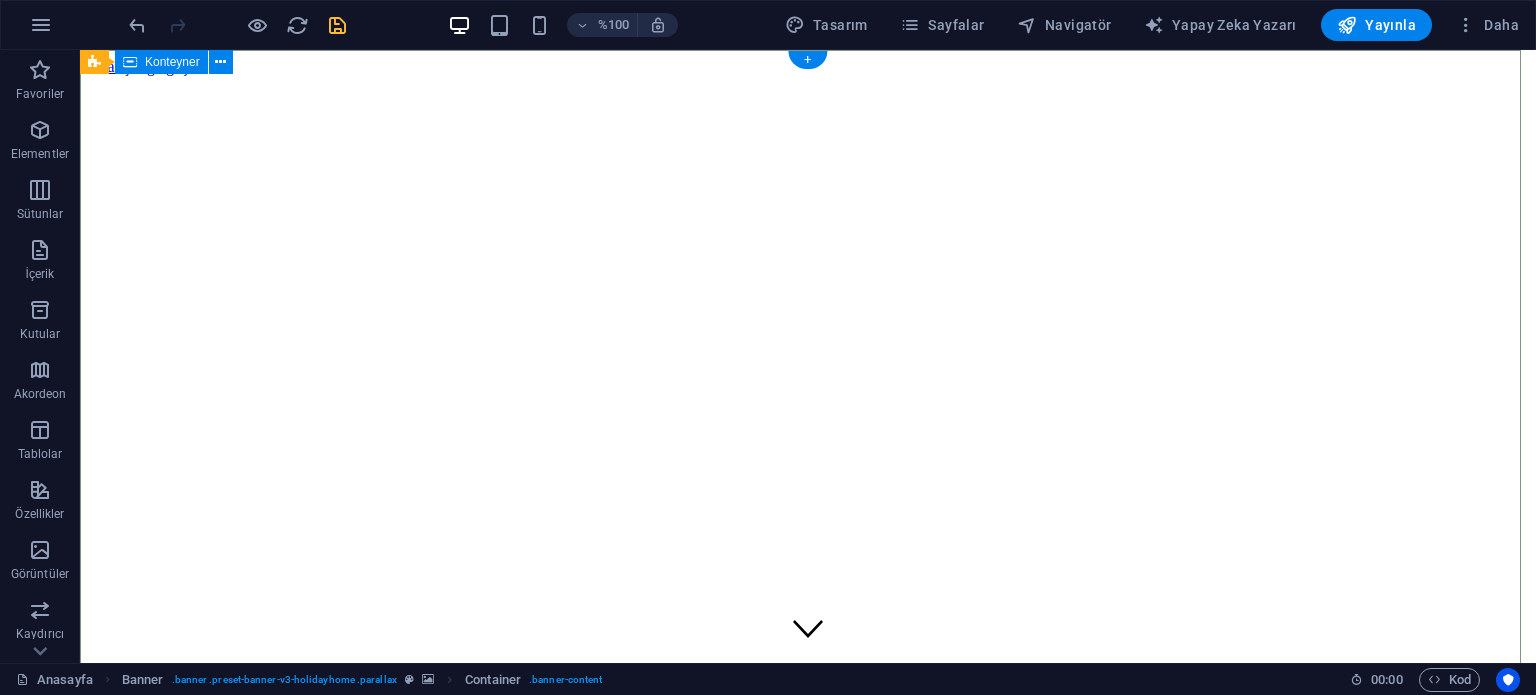 click on "Kadıköy Kafe Kahveni Al Sohbete Başla!" at bounding box center [808, 1096] 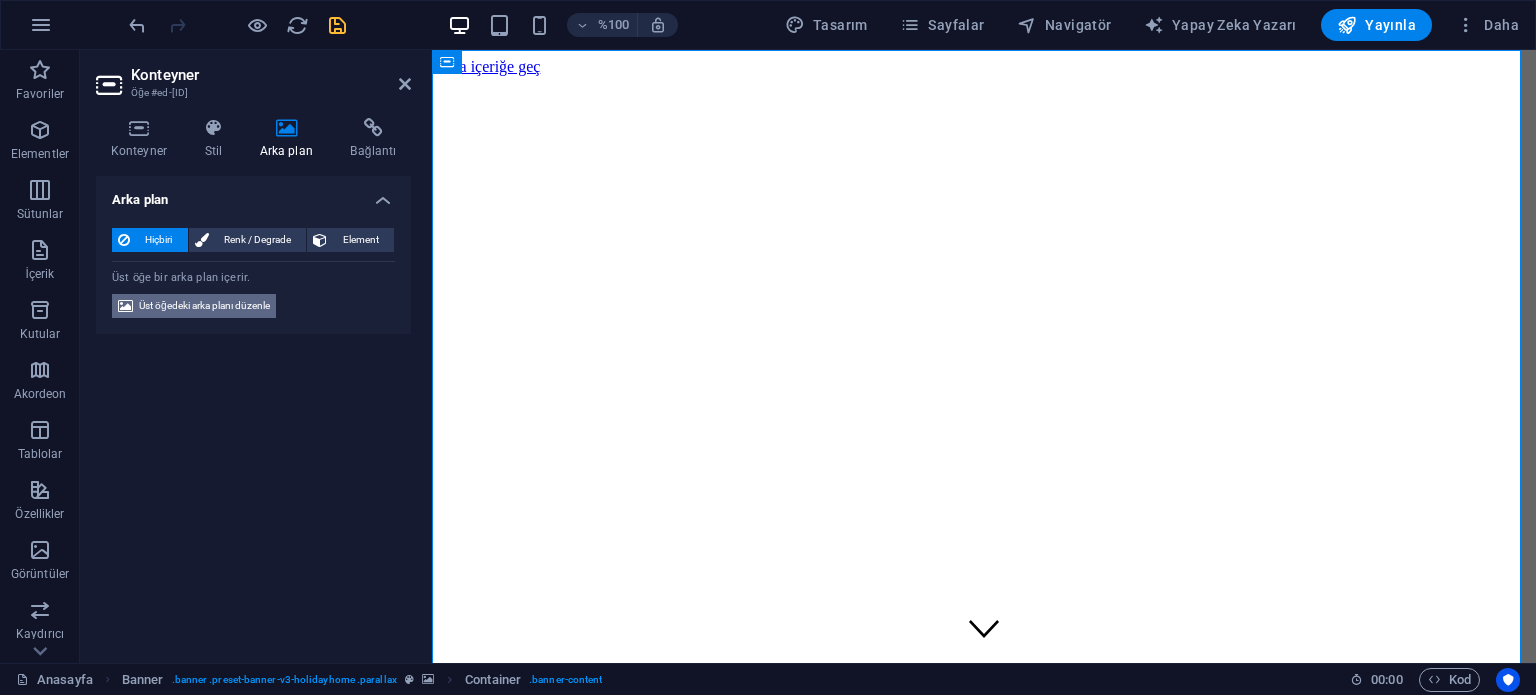 click on "Üst öğedeki arka planı düzenle" at bounding box center [204, 305] 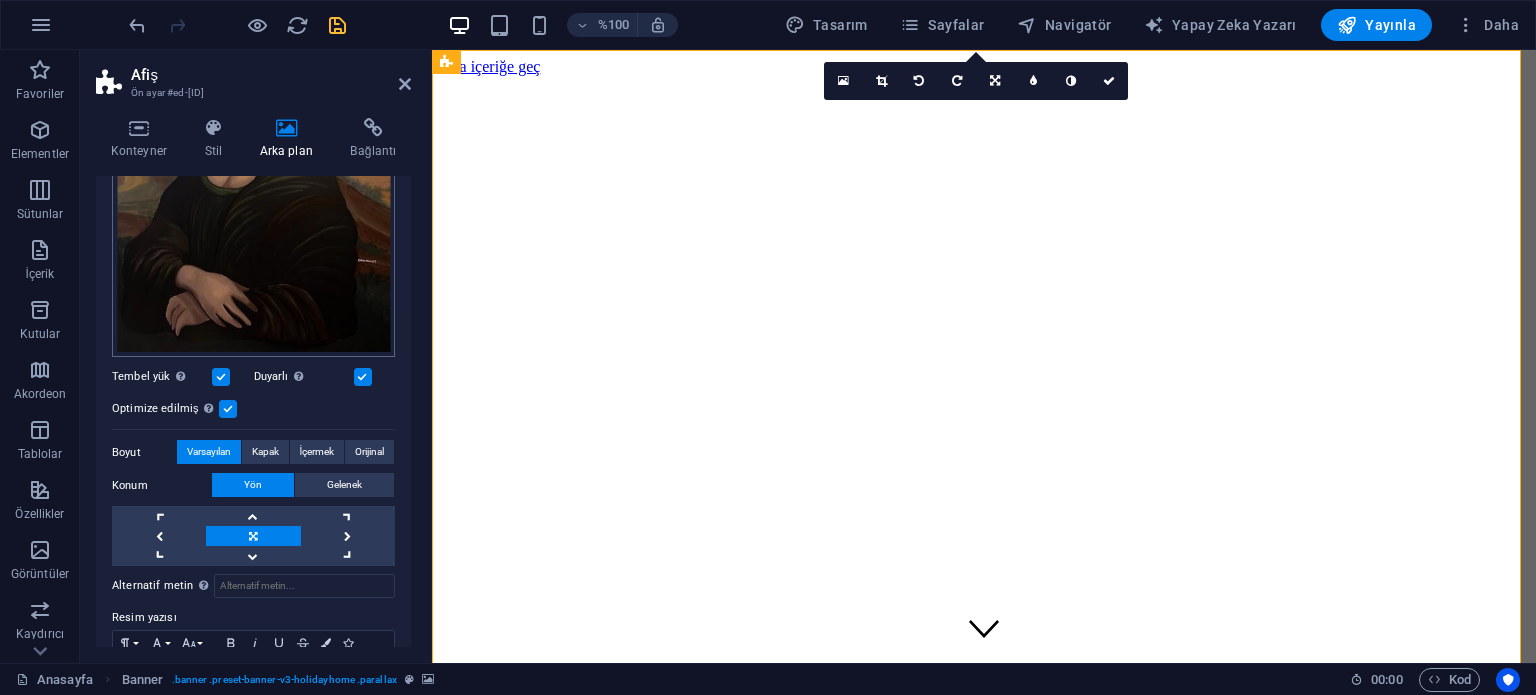 scroll, scrollTop: 400, scrollLeft: 0, axis: vertical 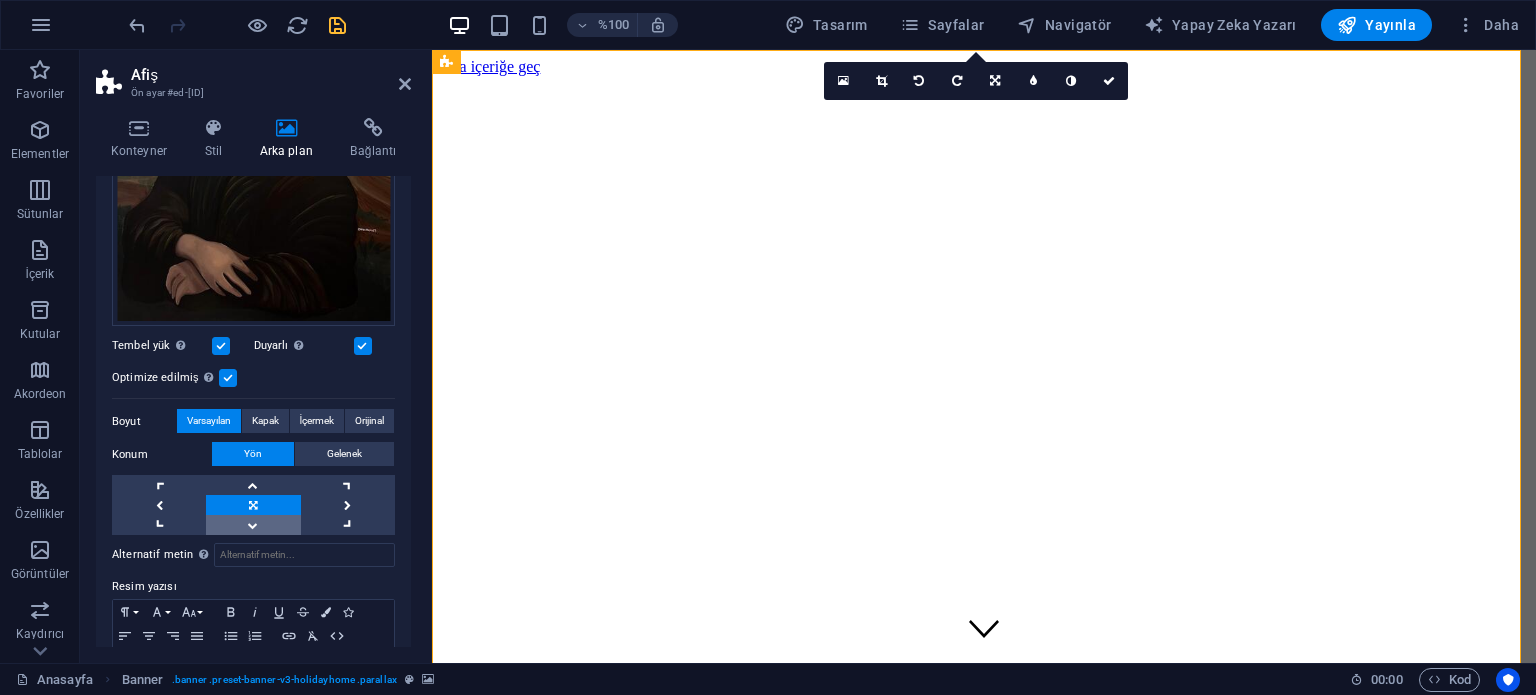click at bounding box center (253, 525) 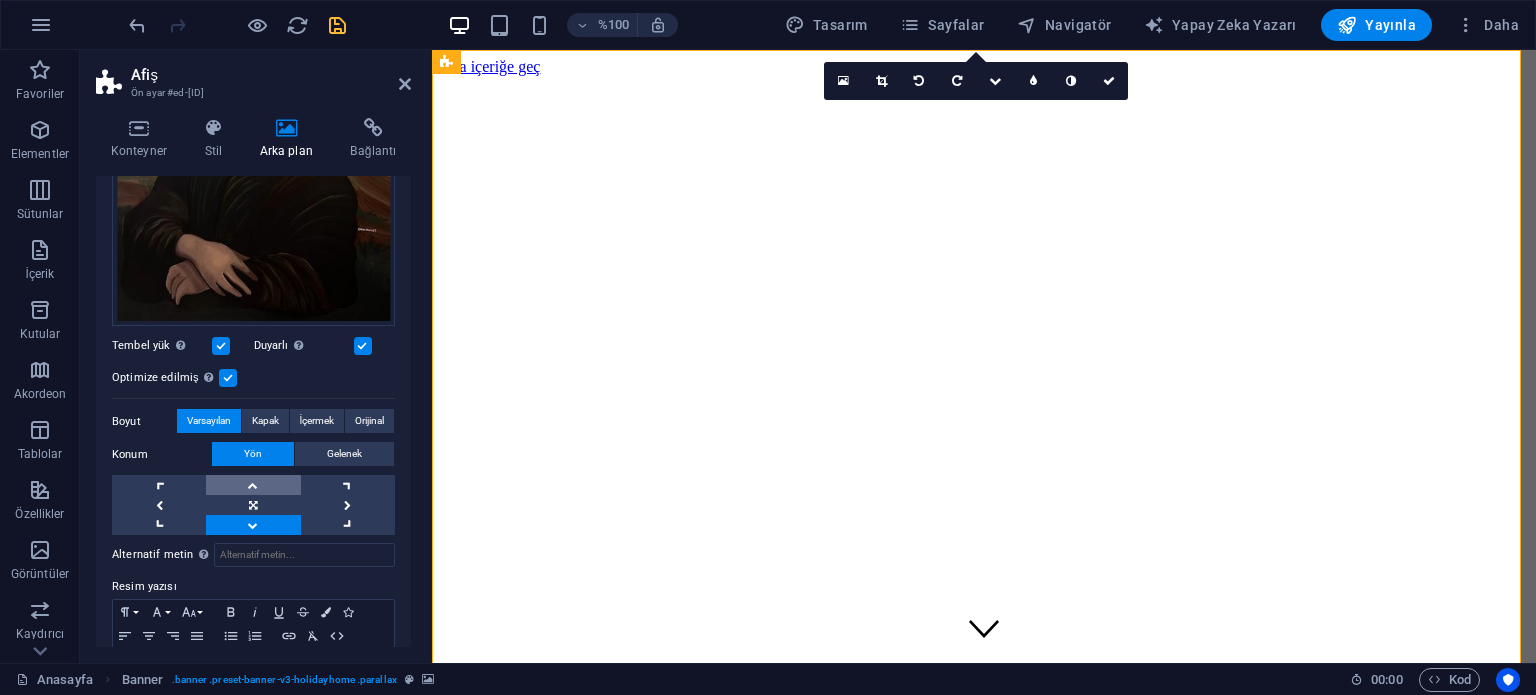 click at bounding box center (253, 485) 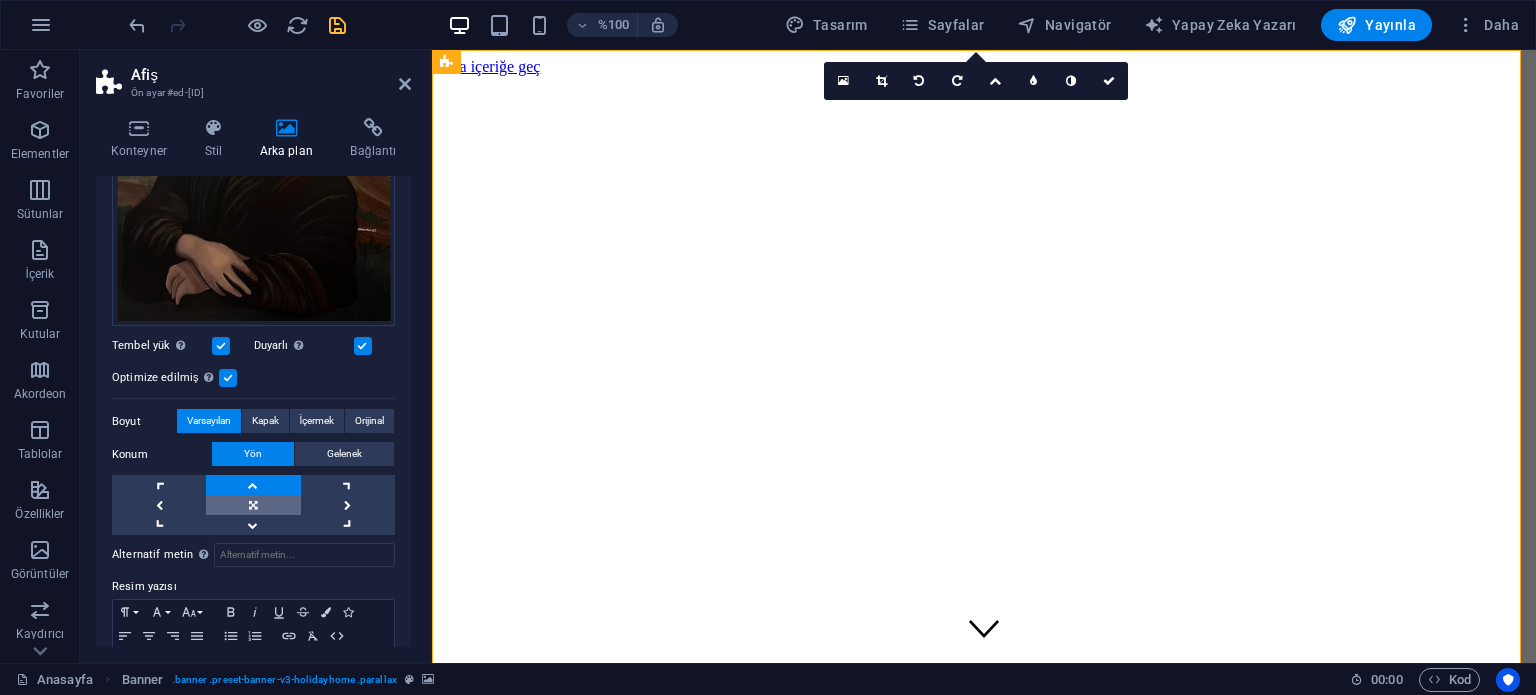 click at bounding box center (253, 505) 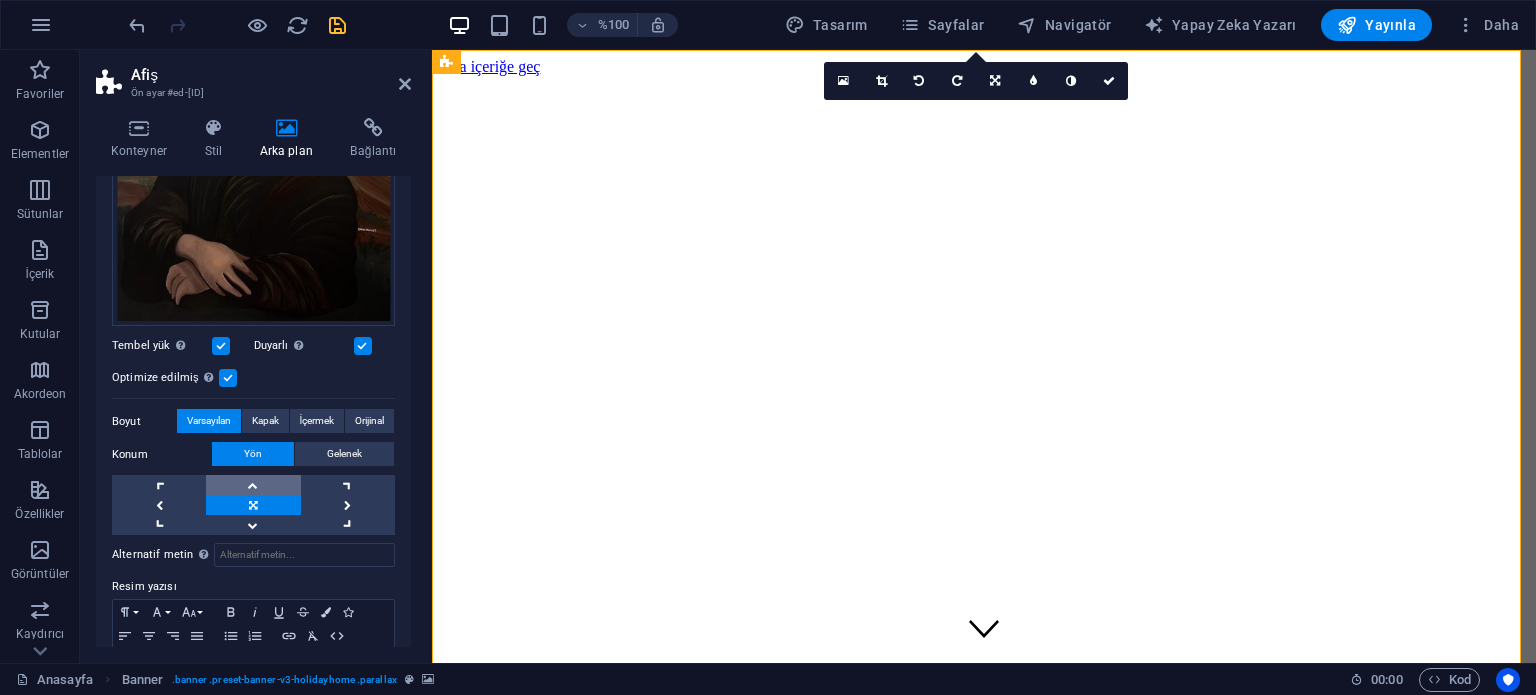 click at bounding box center (253, 485) 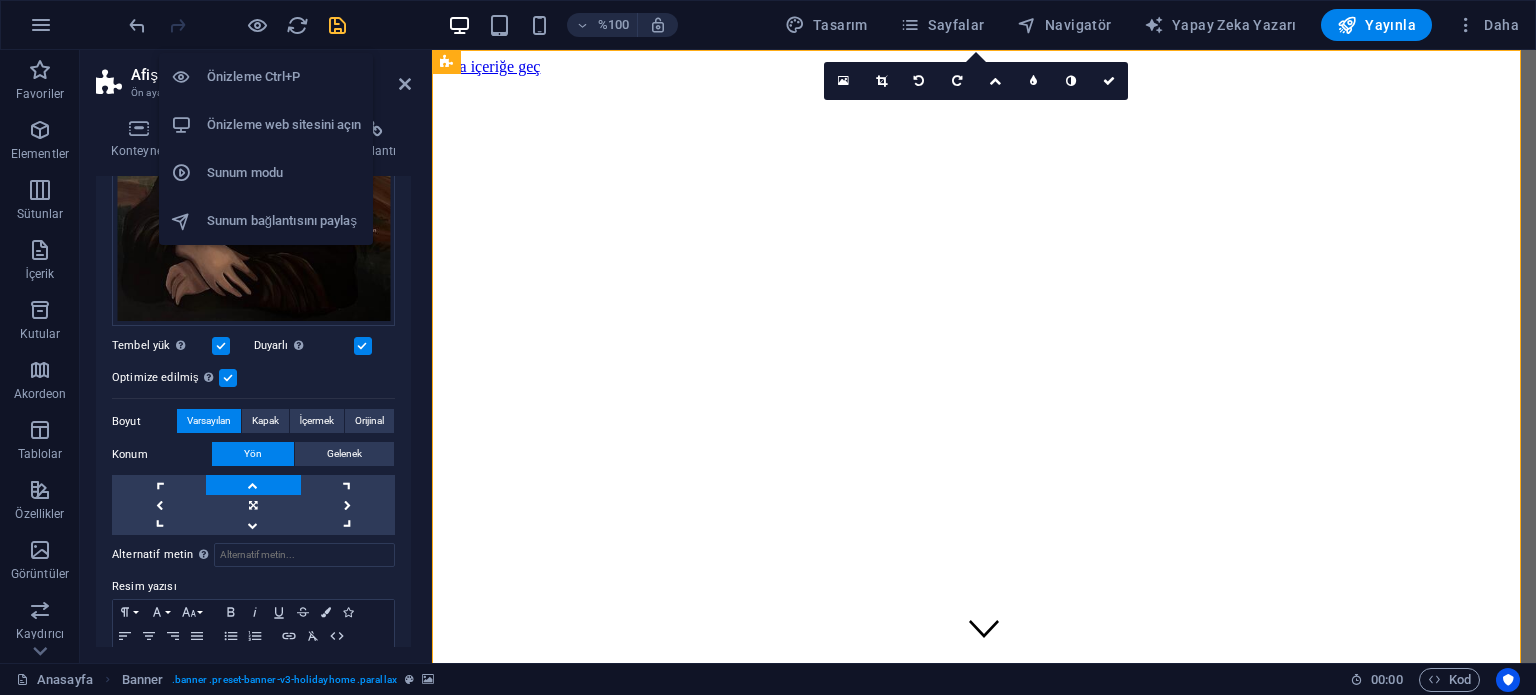 drag, startPoint x: 253, startPoint y: 22, endPoint x: 204, endPoint y: 129, distance: 117.68602 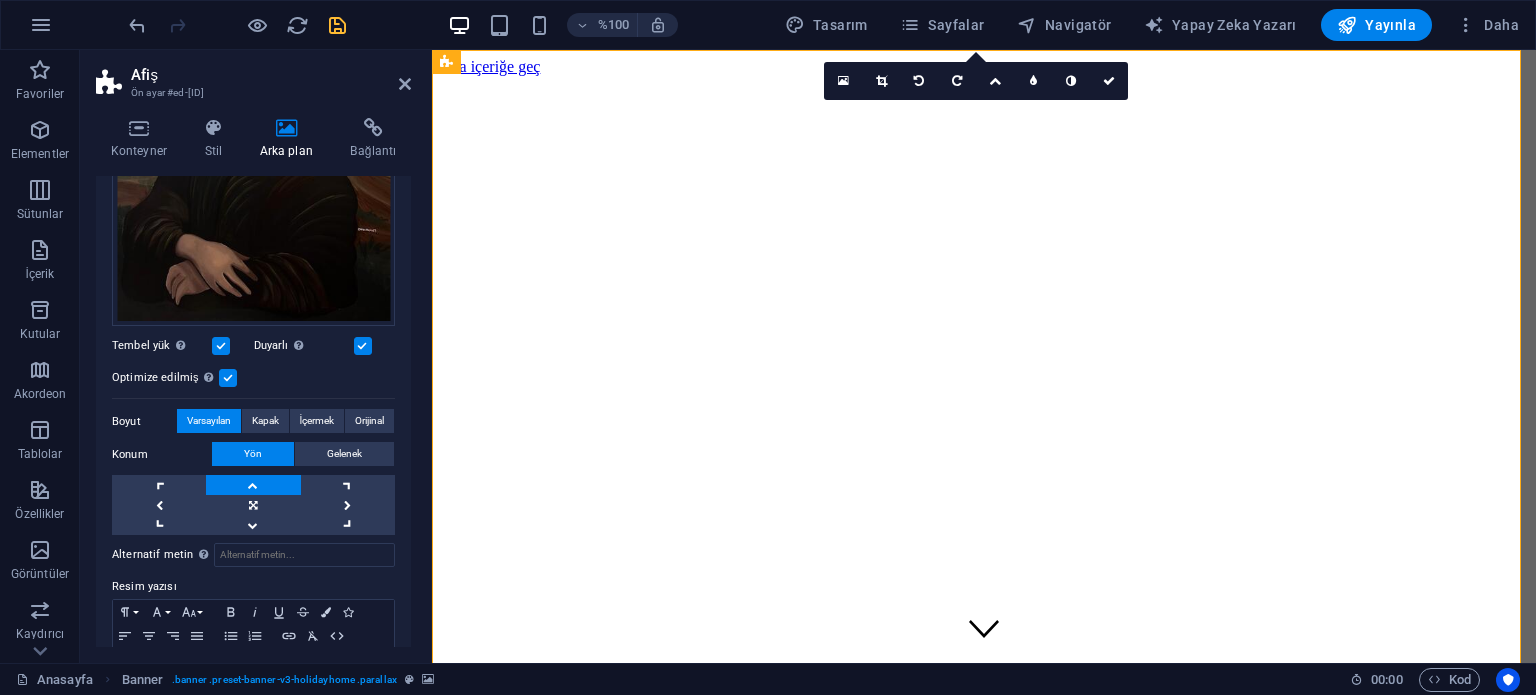 click at bounding box center (337, 25) 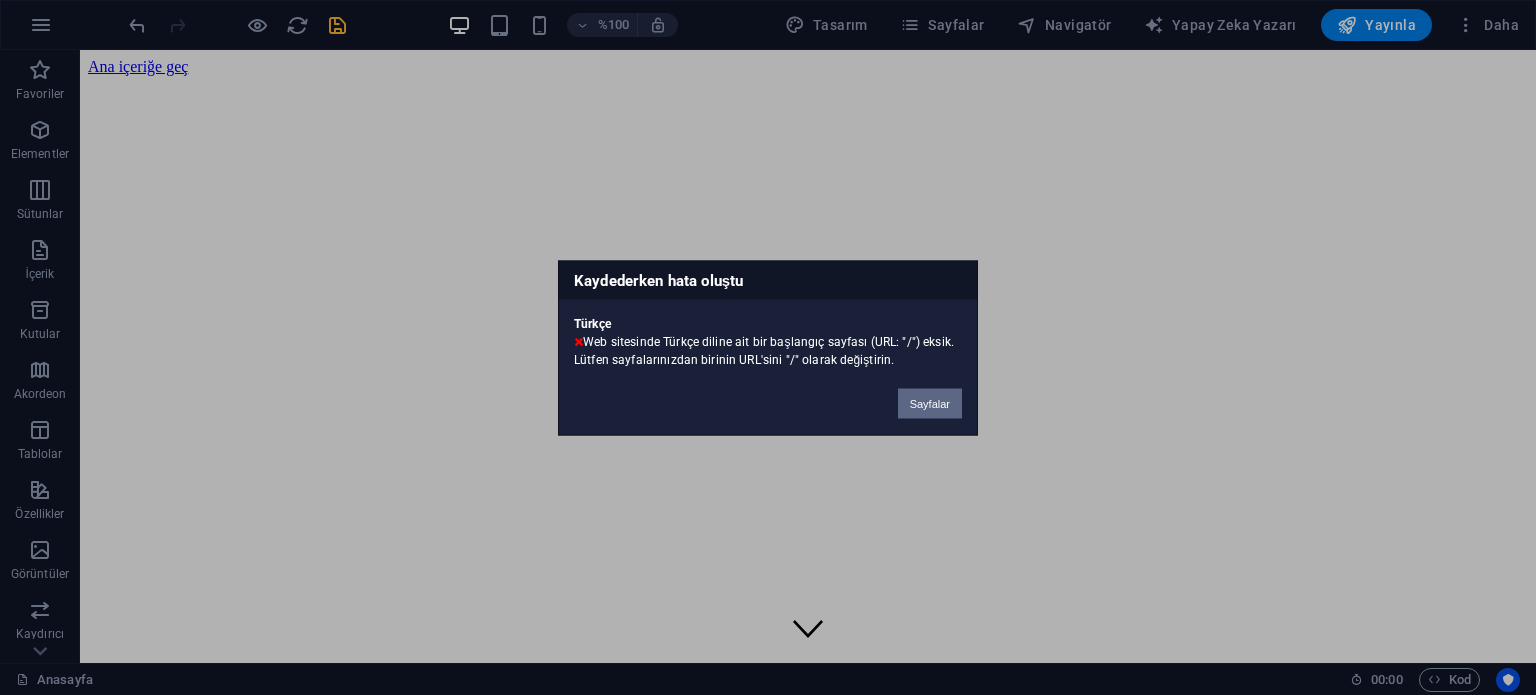 click on "Sayfalar" at bounding box center [930, 403] 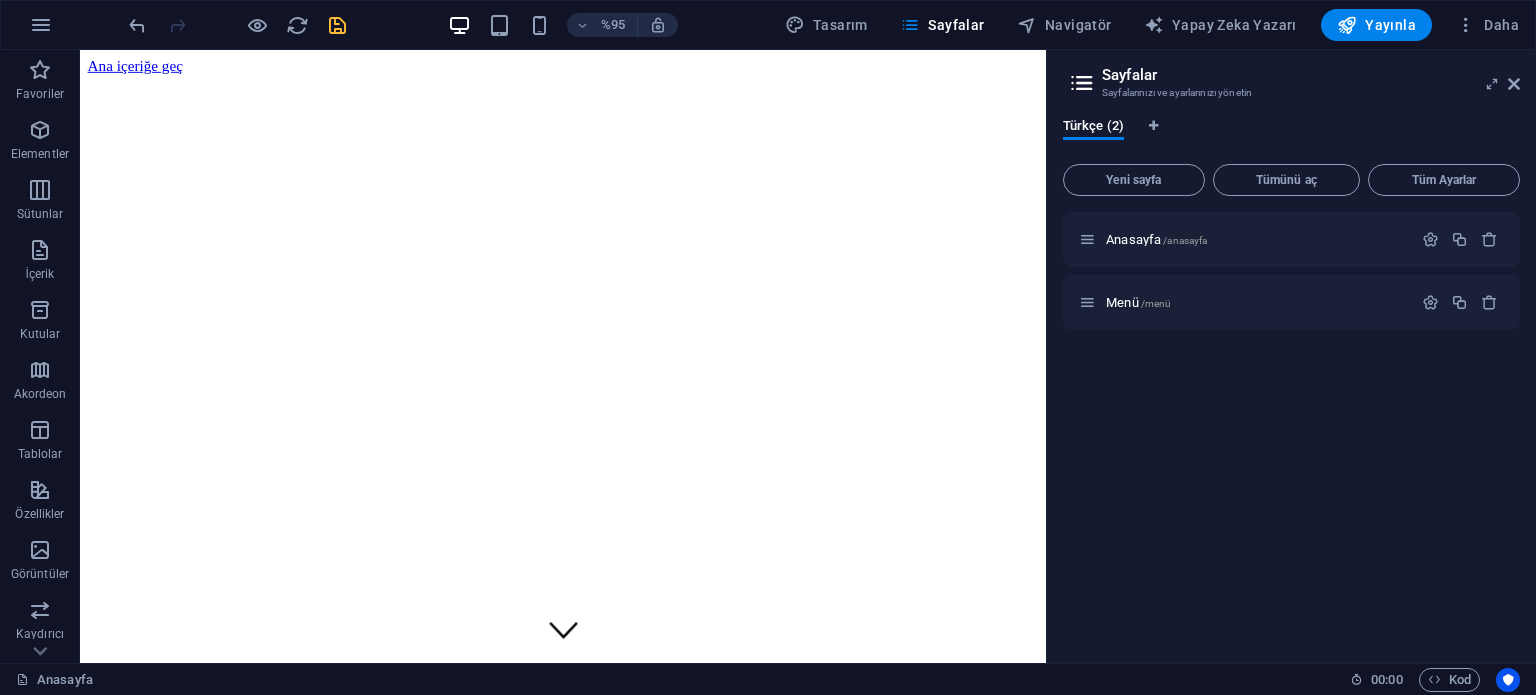 click on "Sayfalar Sayfalarınızı ve ayarlarınızı yönetin Türkçe (2) Yeni sayfa Tümünü aç Tüm Ayarlar Anasayfa  /anasayfa Menü  /menü" at bounding box center (1291, 356) 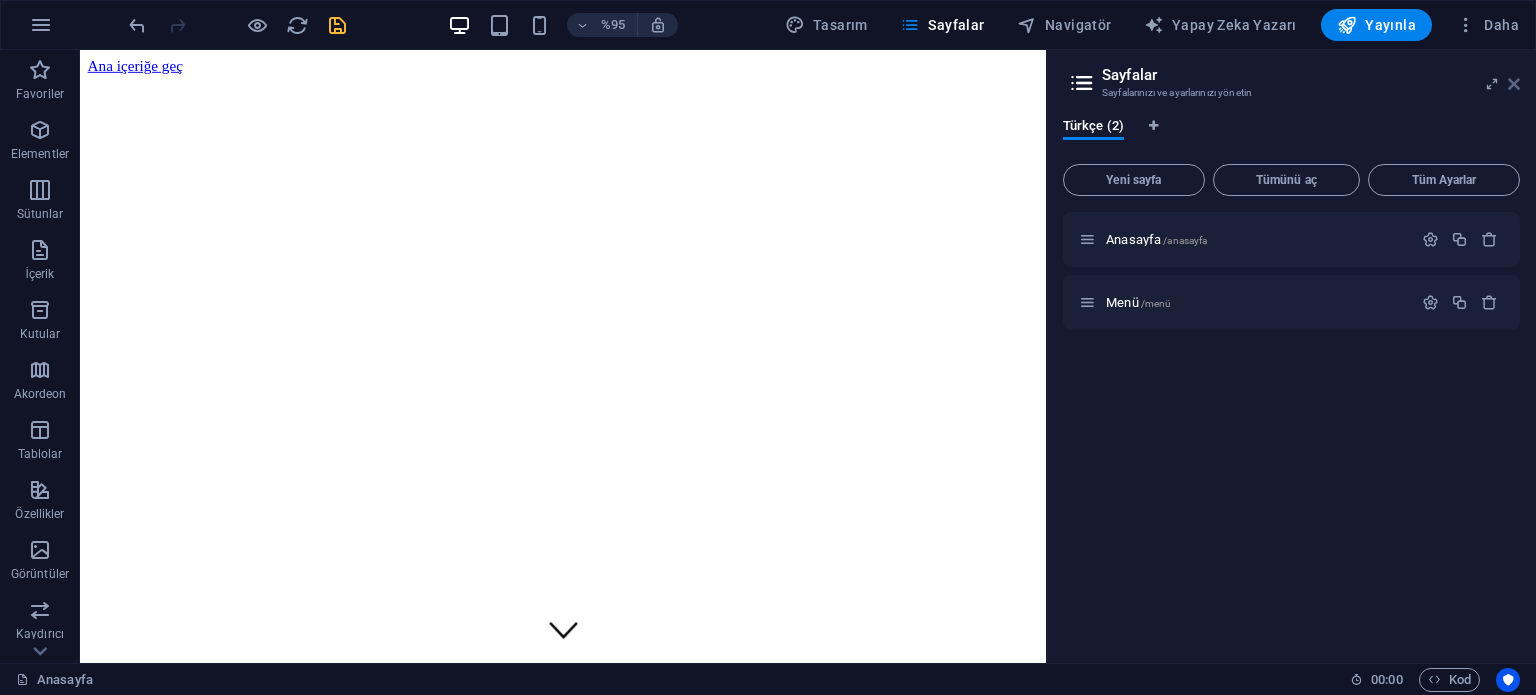 click at bounding box center (1514, 84) 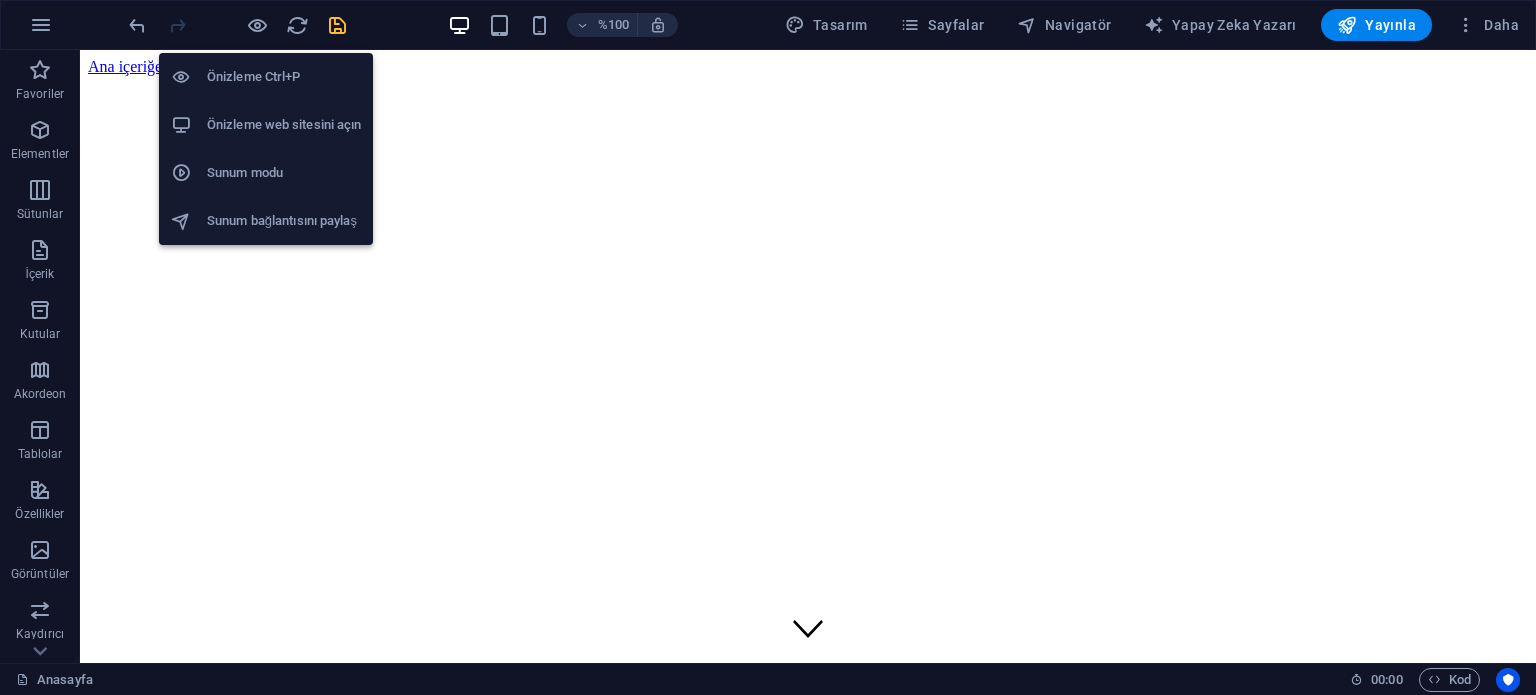 drag, startPoint x: 300, startPoint y: 127, endPoint x: 257, endPoint y: 110, distance: 46.238514 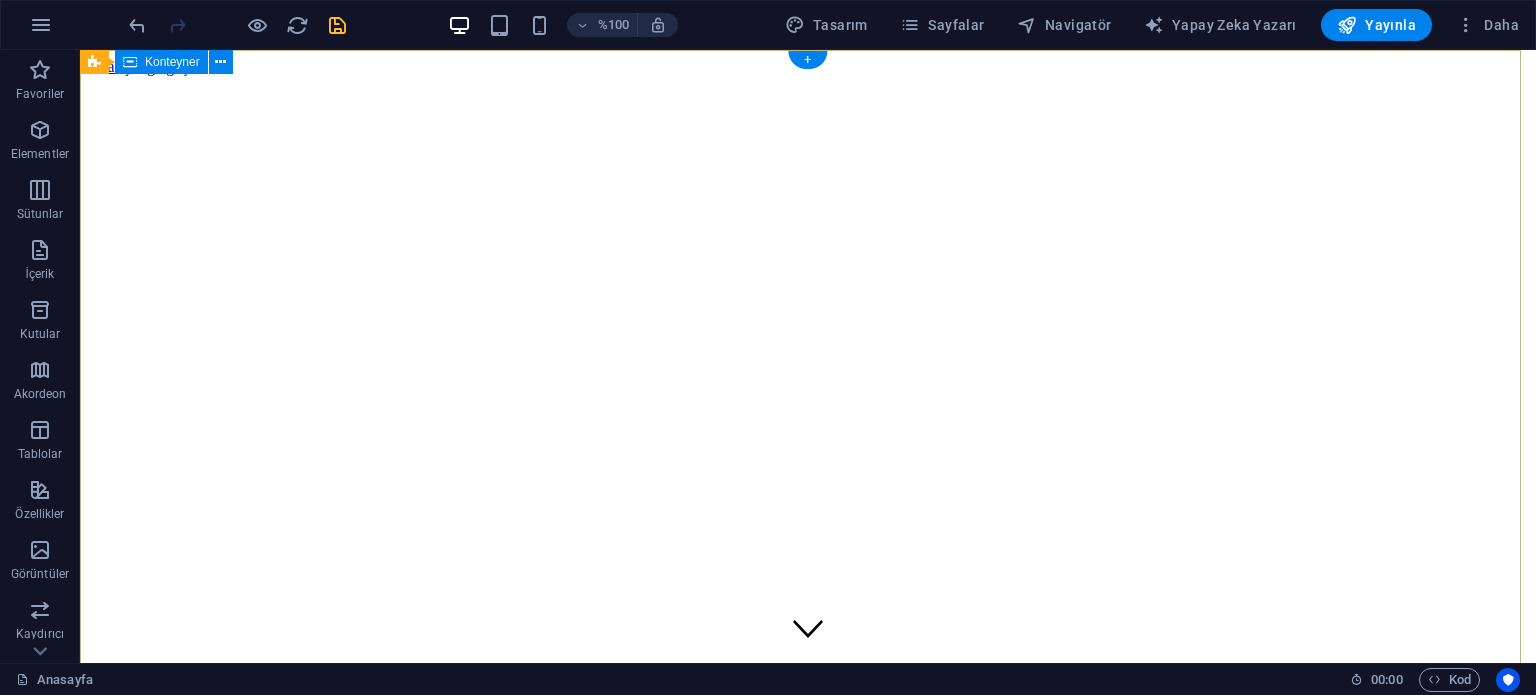 click on "Kadıköy Kafe Kahveni Al Sohbete Başla!" at bounding box center [808, 1096] 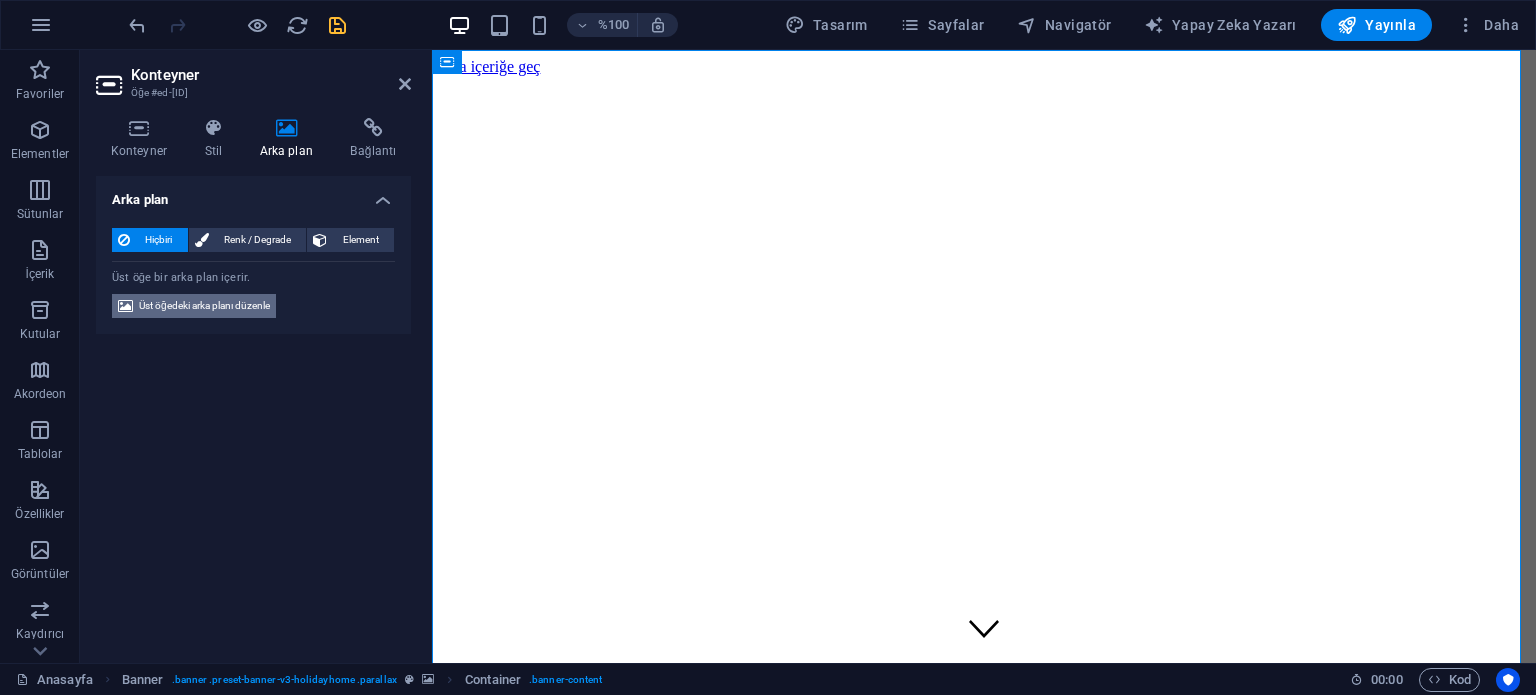 click on "Üst öğedeki arka planı düzenle" at bounding box center [204, 306] 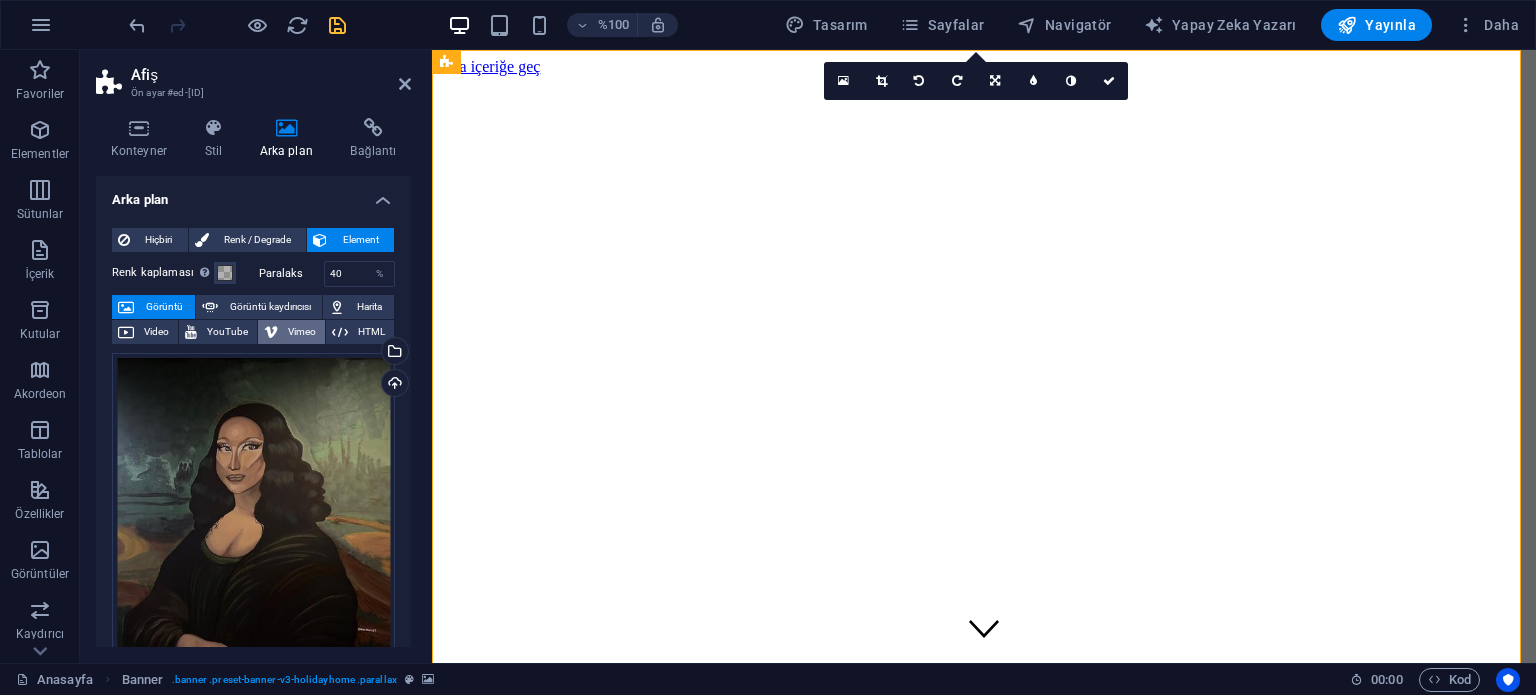scroll, scrollTop: 400, scrollLeft: 0, axis: vertical 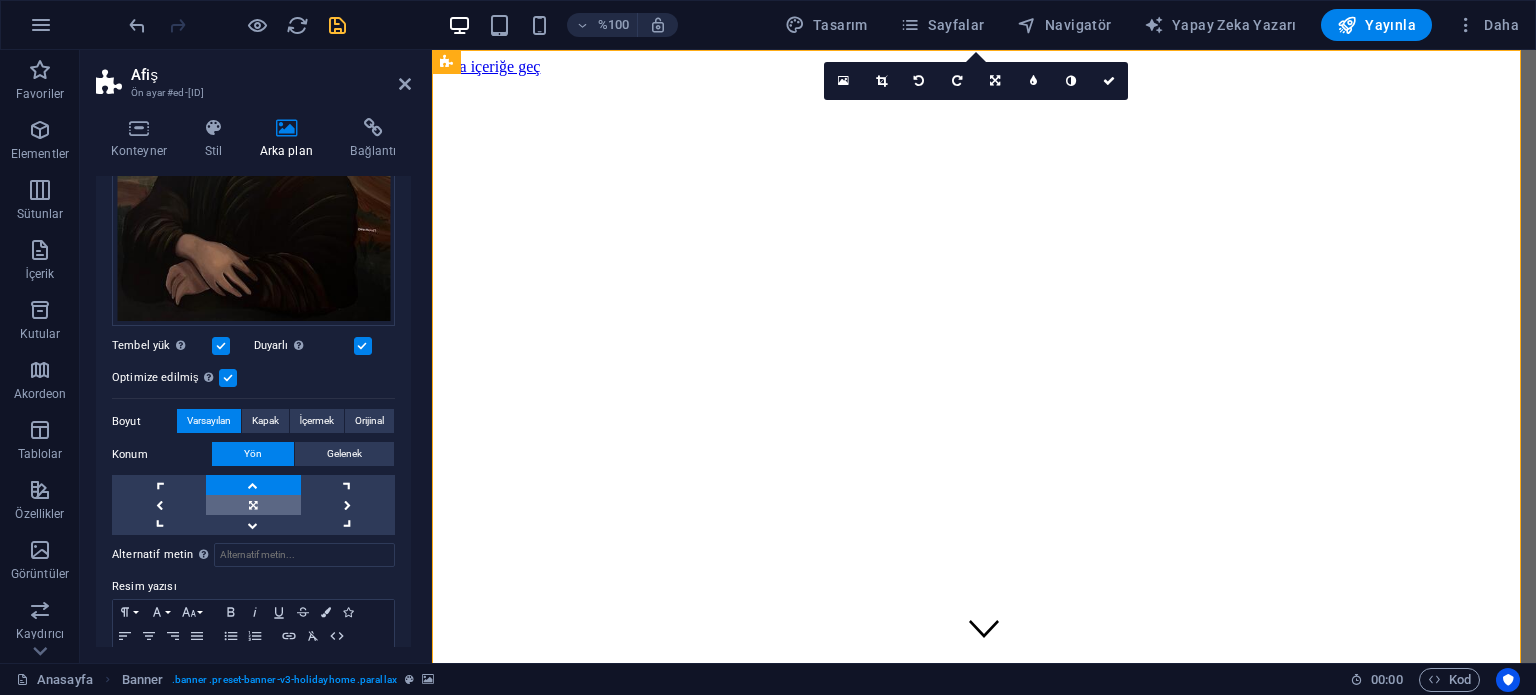 click at bounding box center [253, 505] 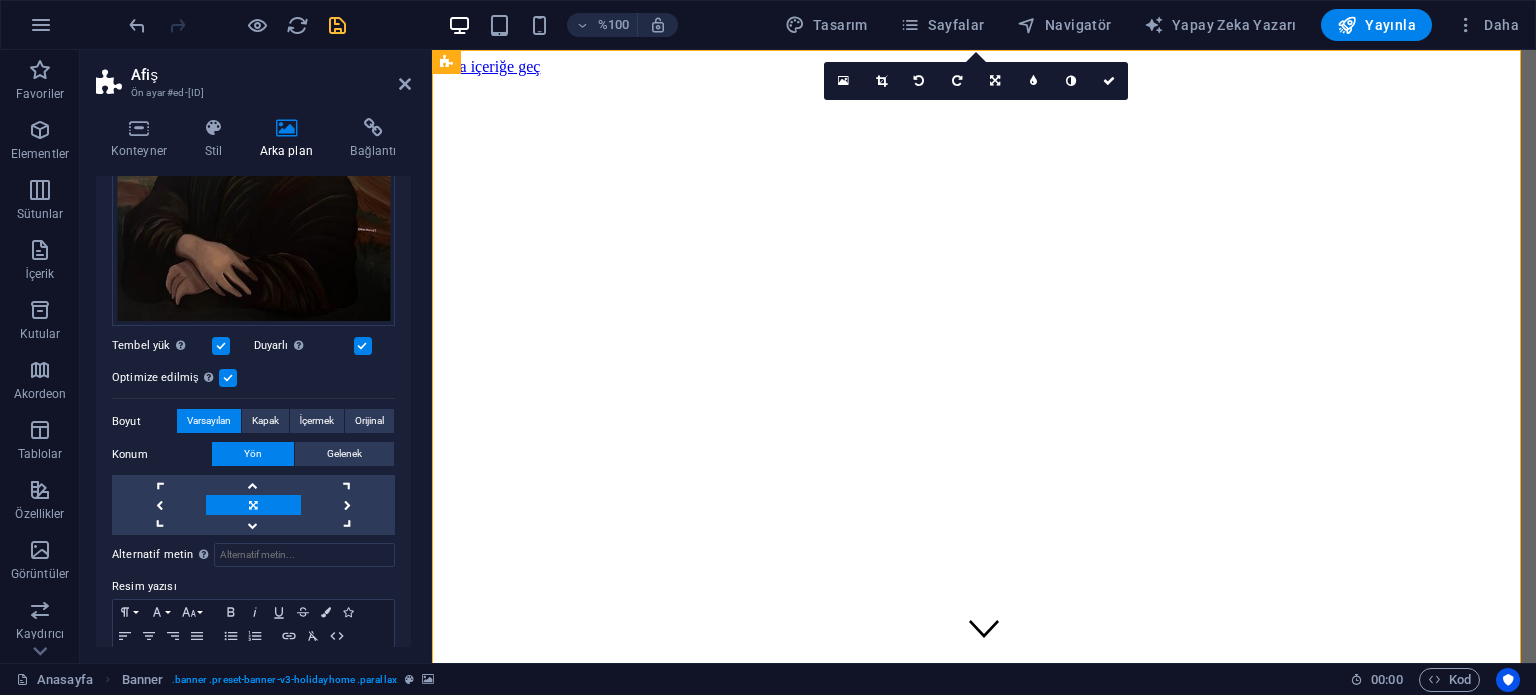 click at bounding box center [363, 346] 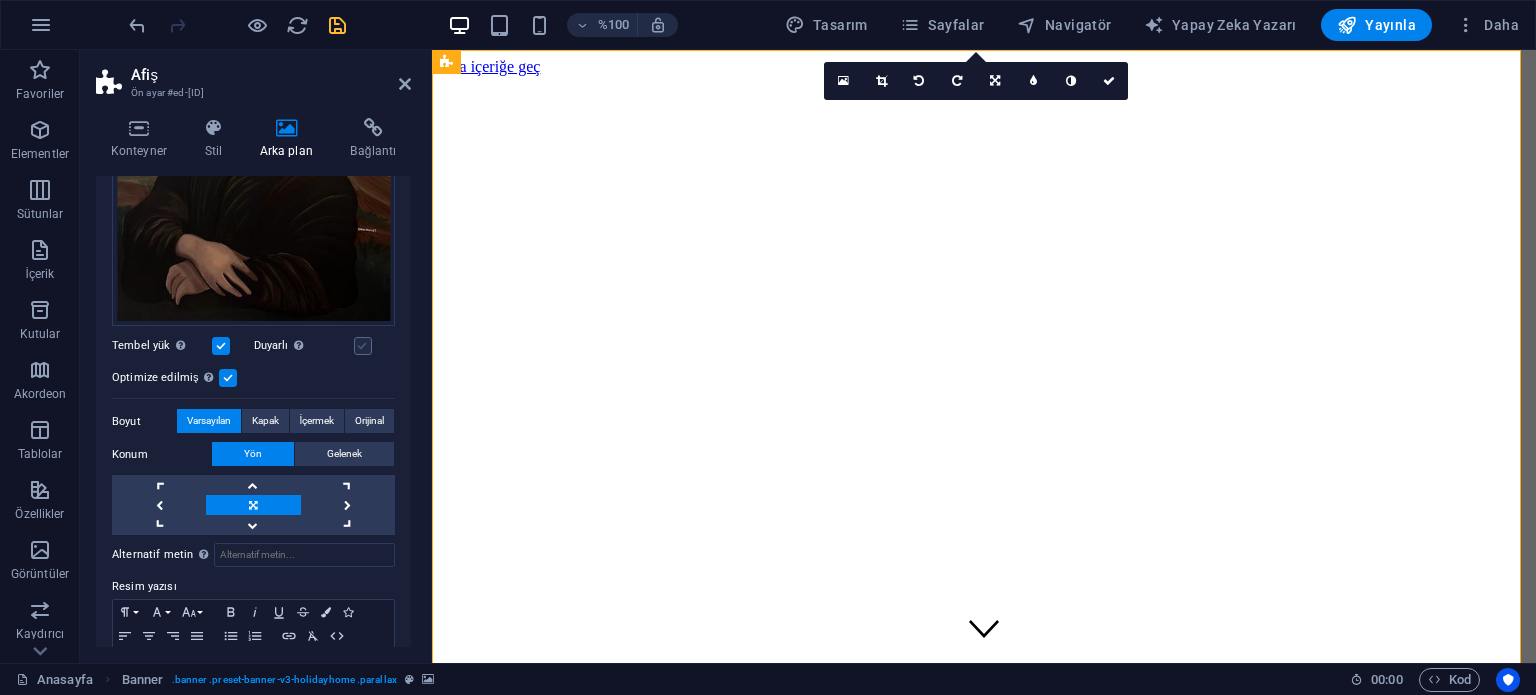 click at bounding box center (363, 346) 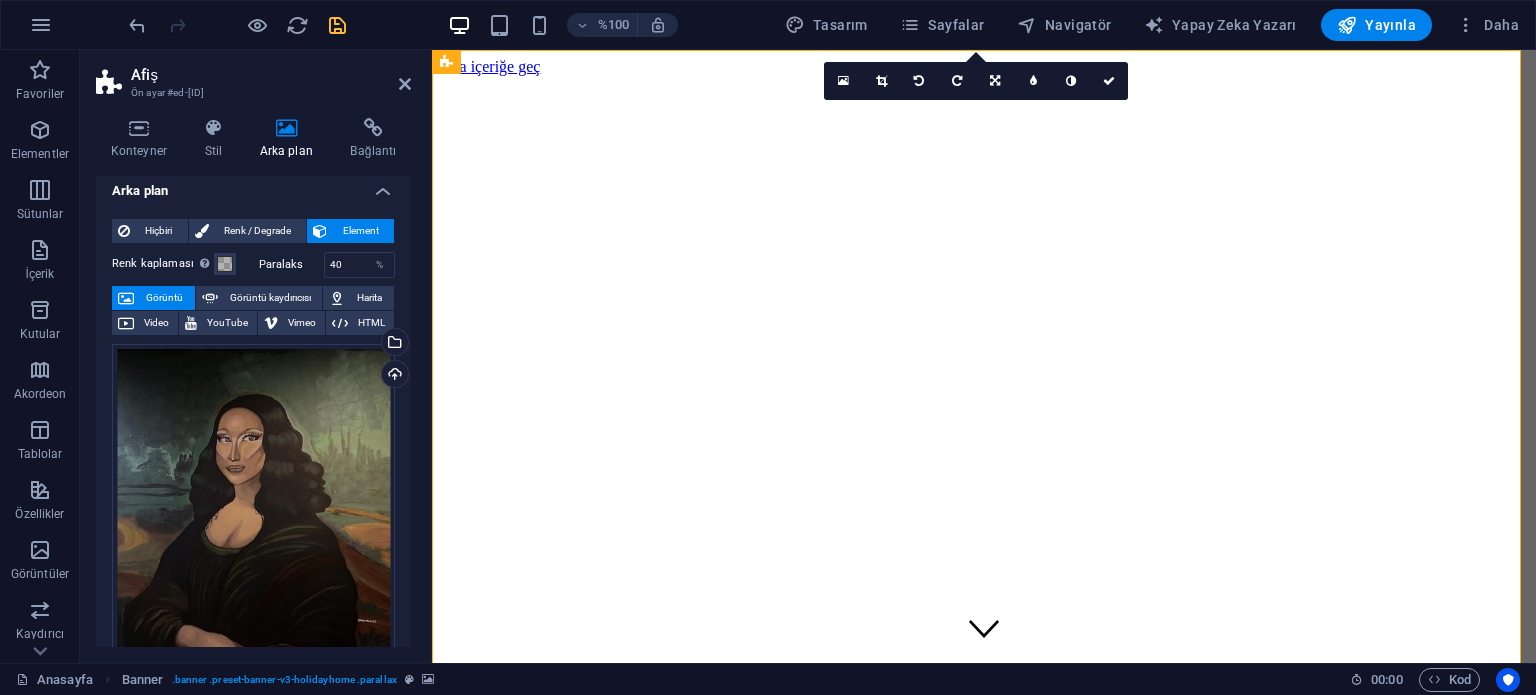 scroll, scrollTop: 0, scrollLeft: 0, axis: both 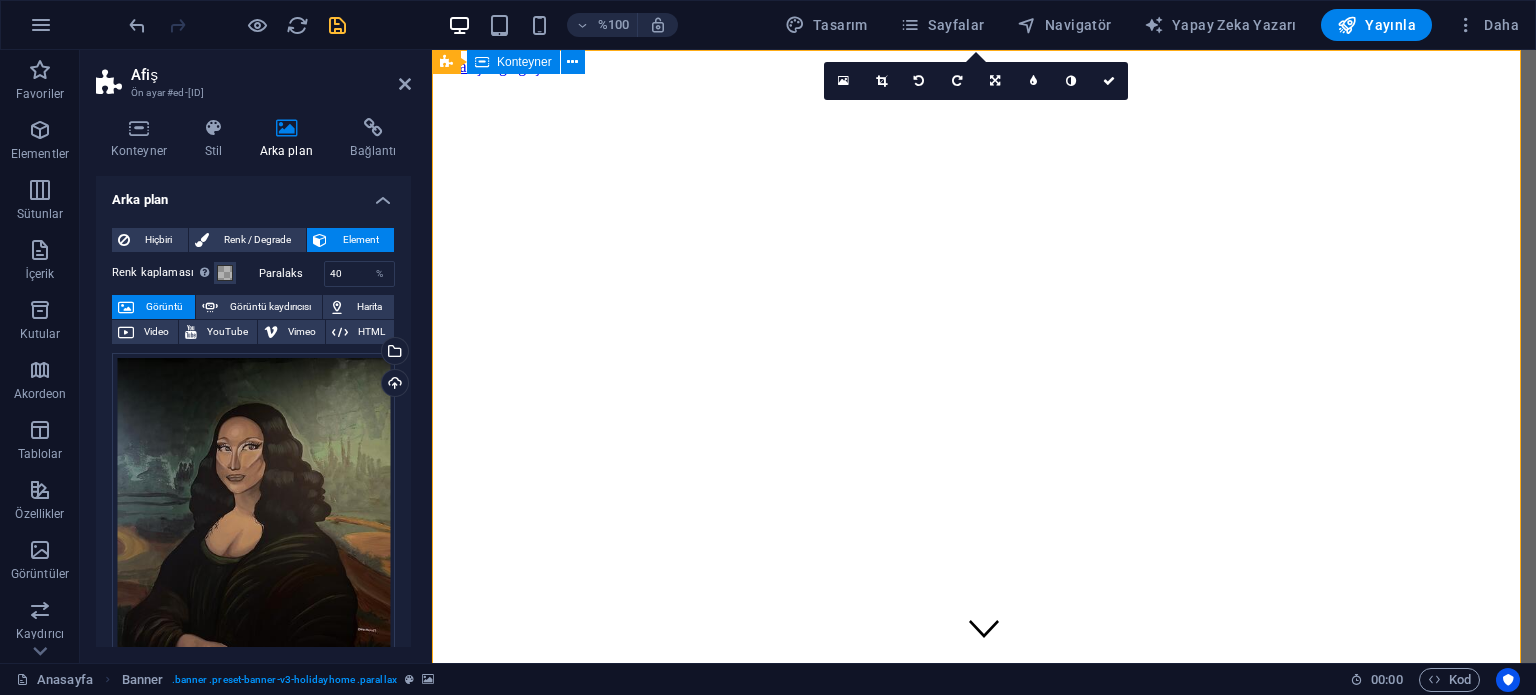 click on "Kadıköy Kafe Kahveni Al Sohbete Başla!" at bounding box center [984, 1096] 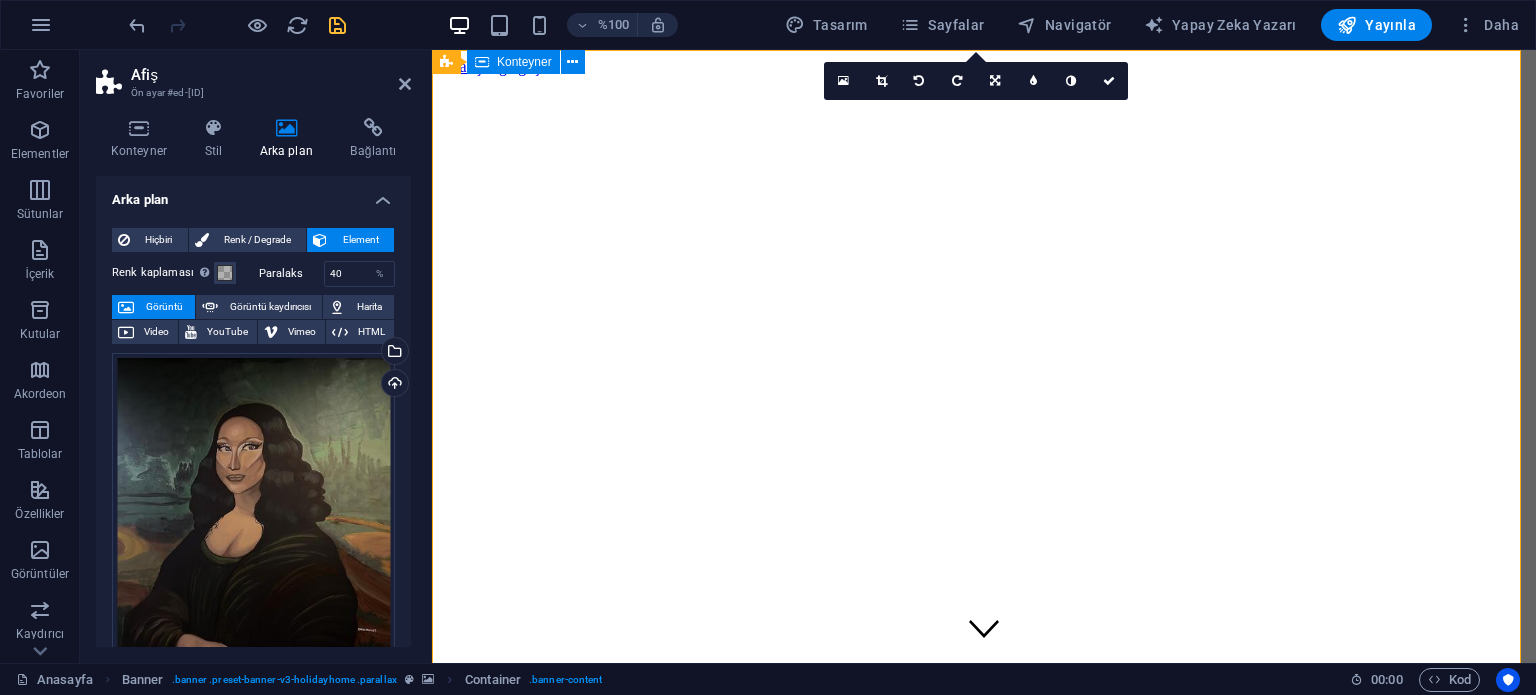 click on "Kadıköy Kafe Kahveni Al Sohbete Başla!" at bounding box center [984, 1096] 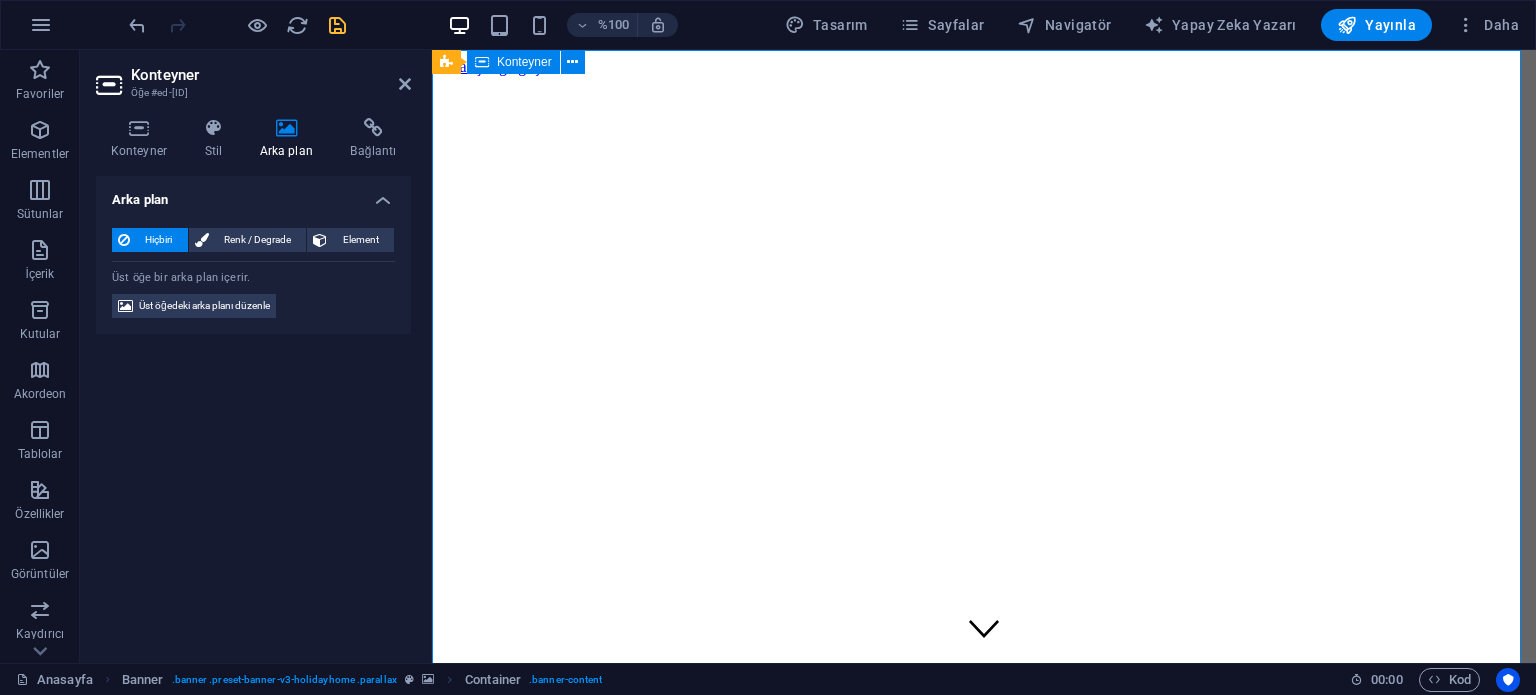 click on "Kadıköy Kafe Kahveni Al Sohbete Başla!" at bounding box center (984, 1096) 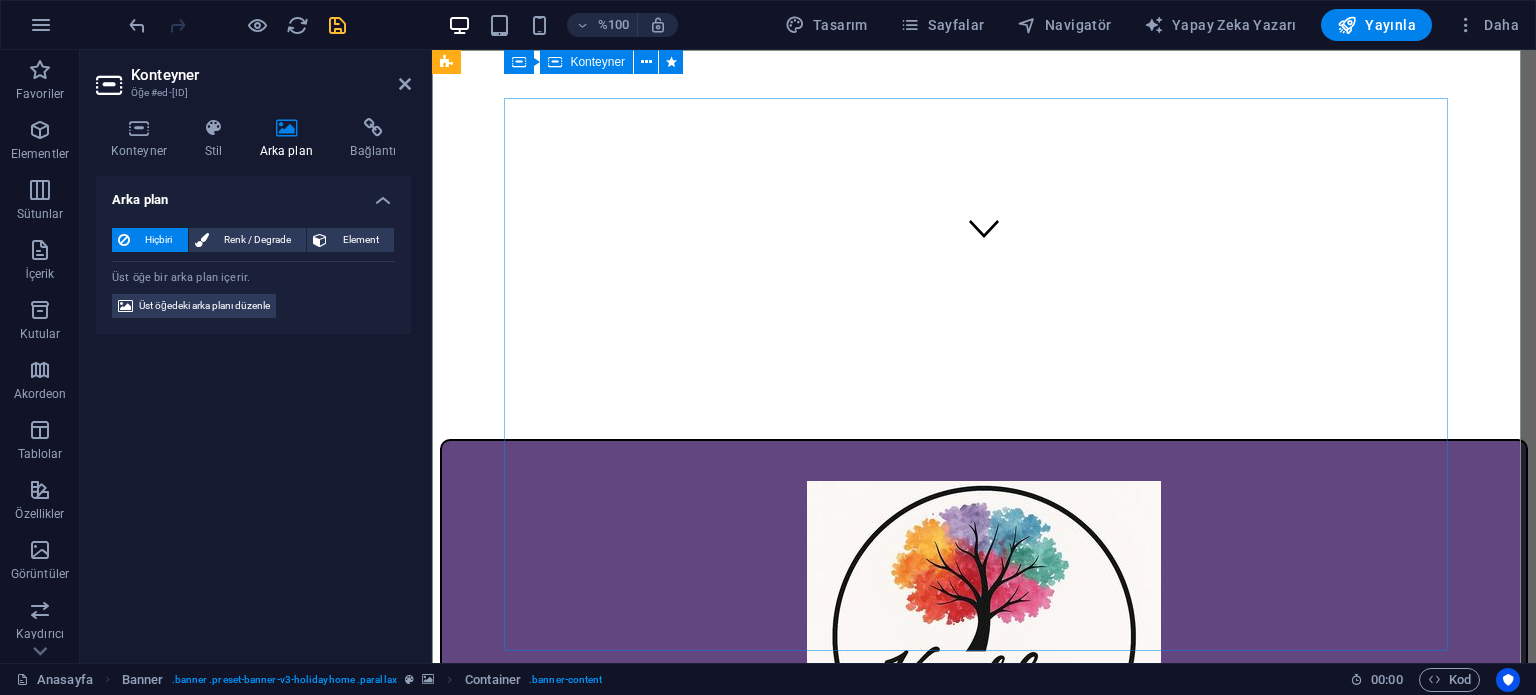 scroll, scrollTop: 0, scrollLeft: 0, axis: both 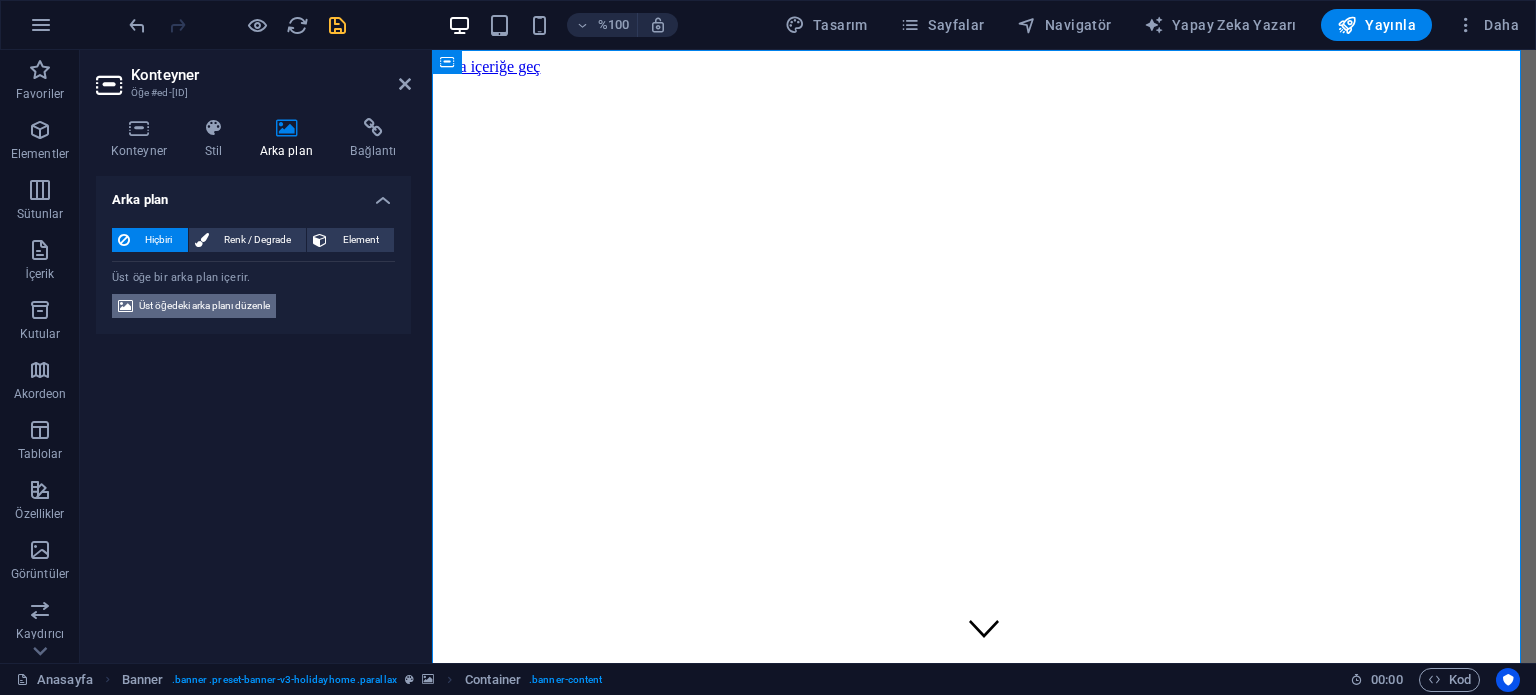 click on "Üst öğedeki arka planı düzenle" at bounding box center [204, 305] 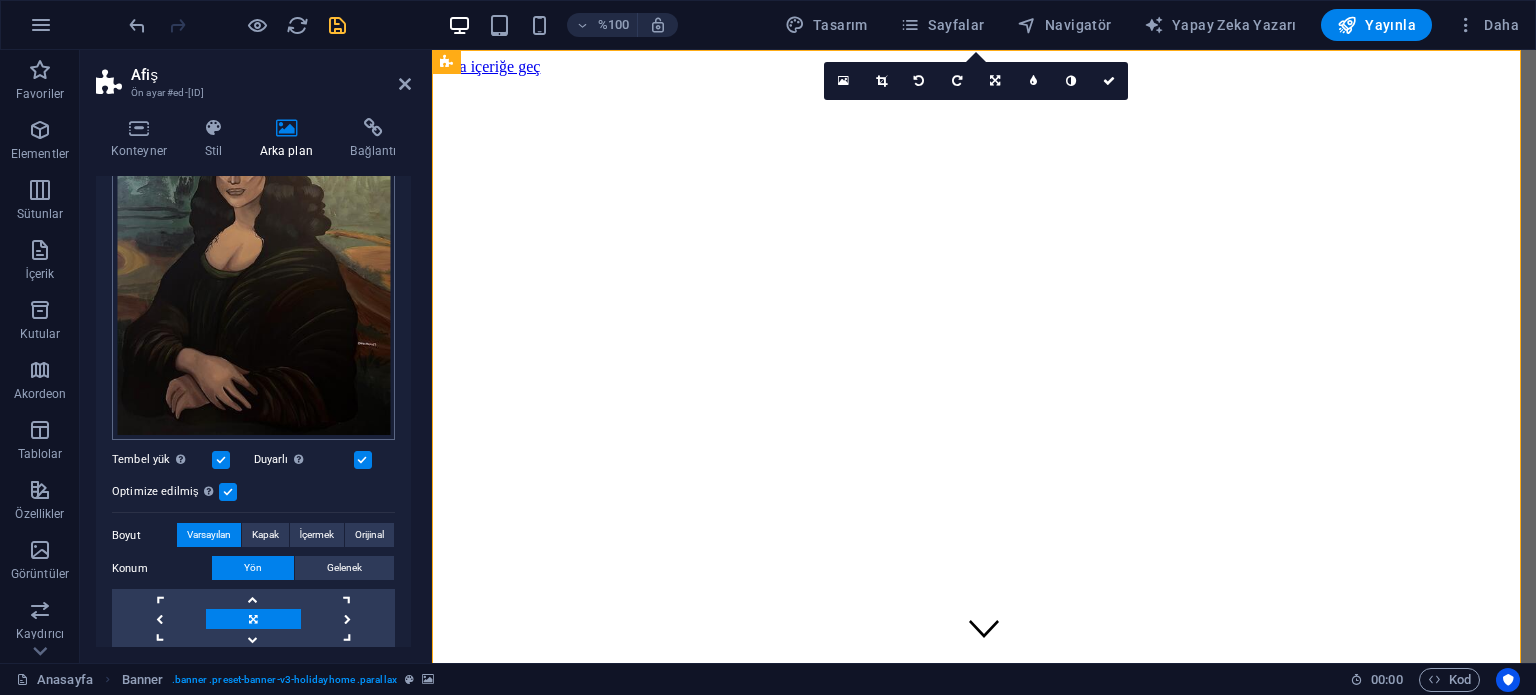 scroll, scrollTop: 300, scrollLeft: 0, axis: vertical 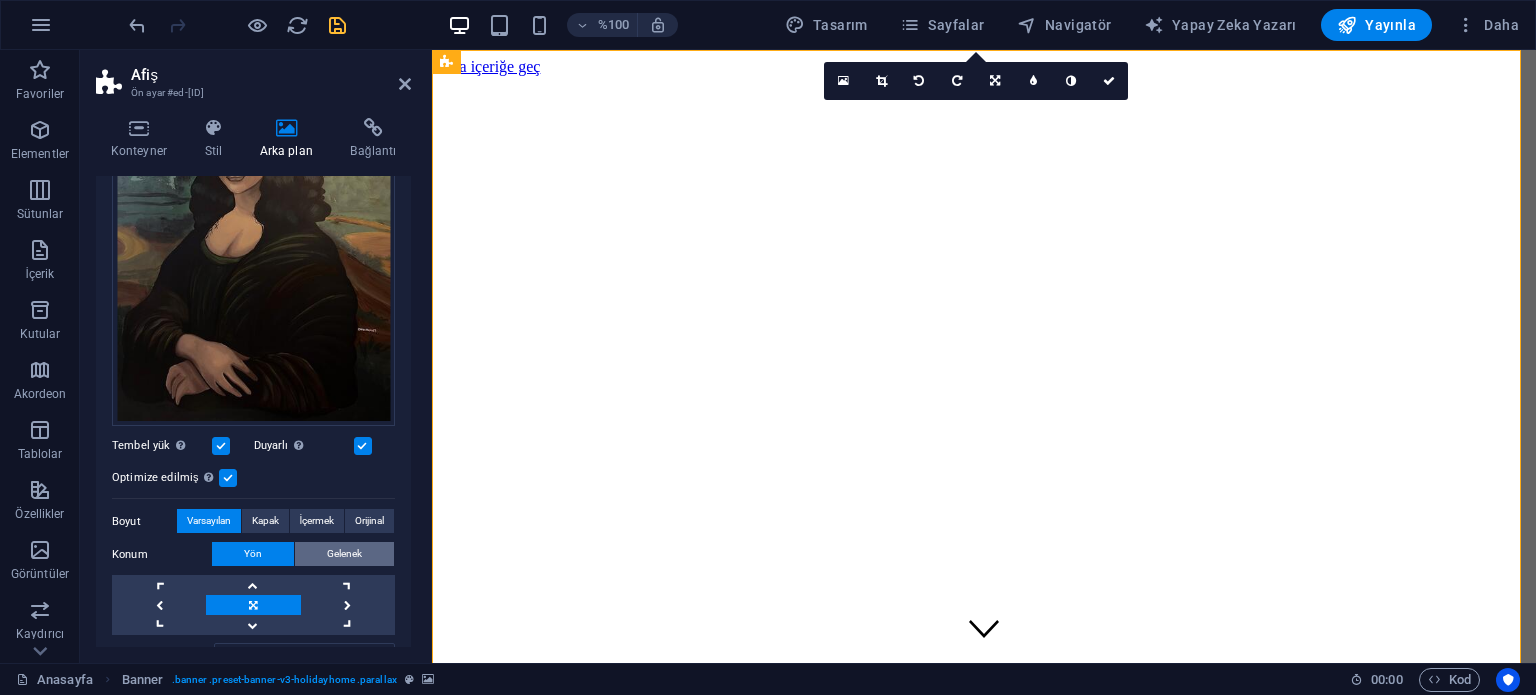 click on "Gelenek" at bounding box center [344, 553] 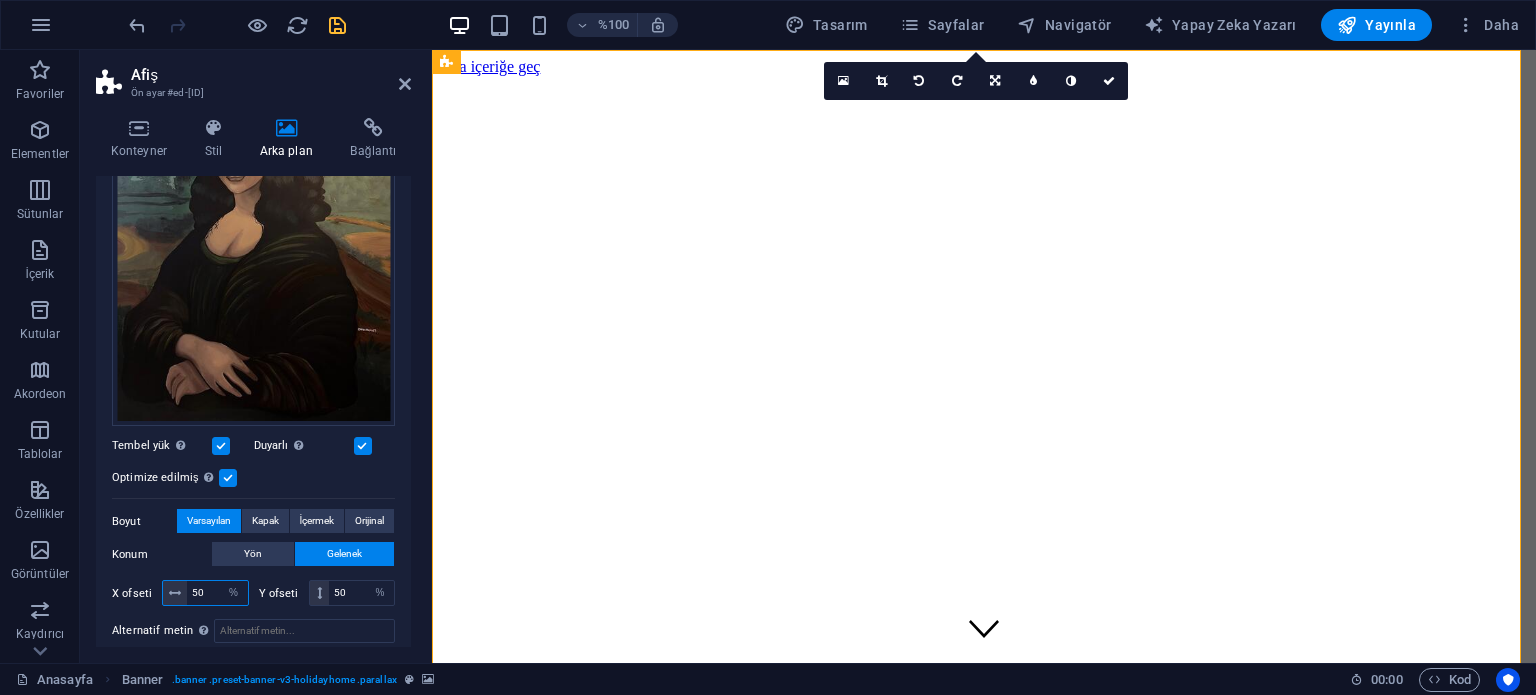 drag, startPoint x: 205, startPoint y: 587, endPoint x: 177, endPoint y: 583, distance: 28.284271 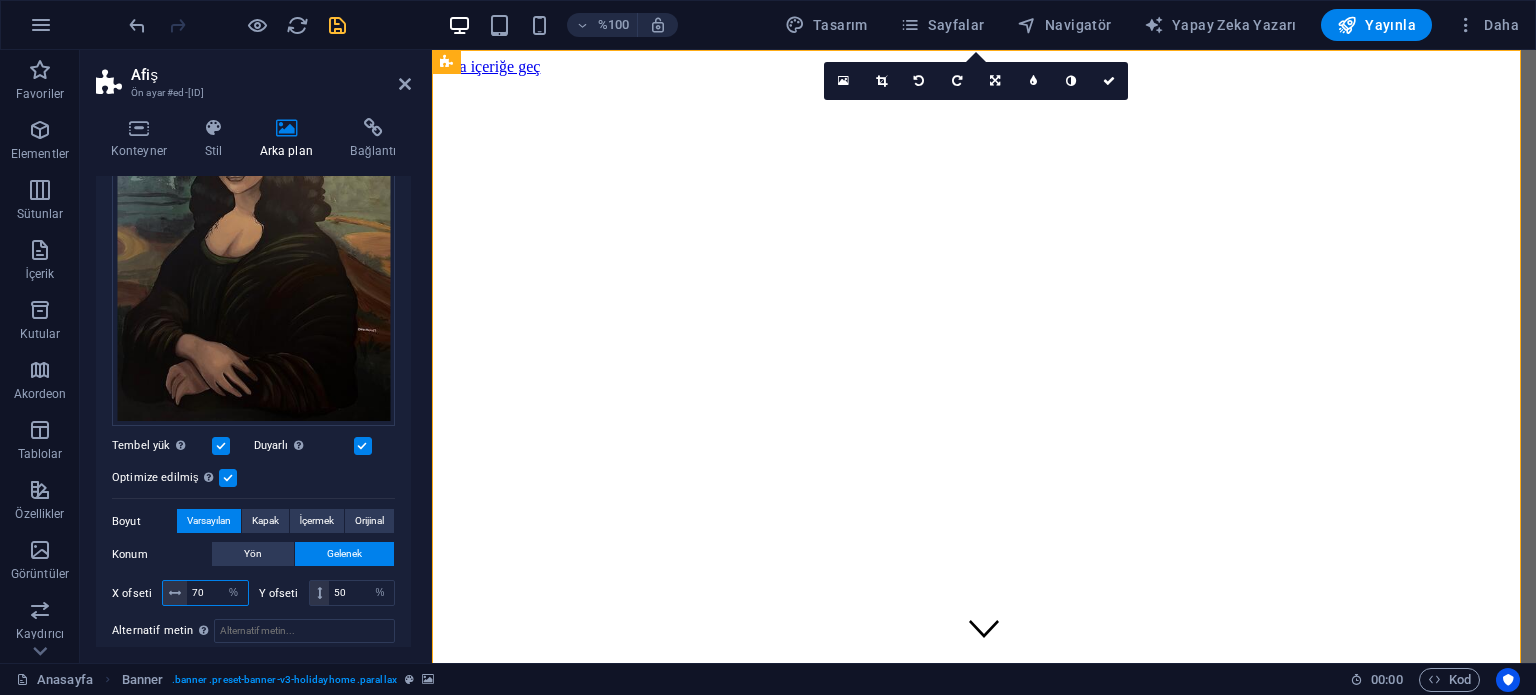 type on "70" 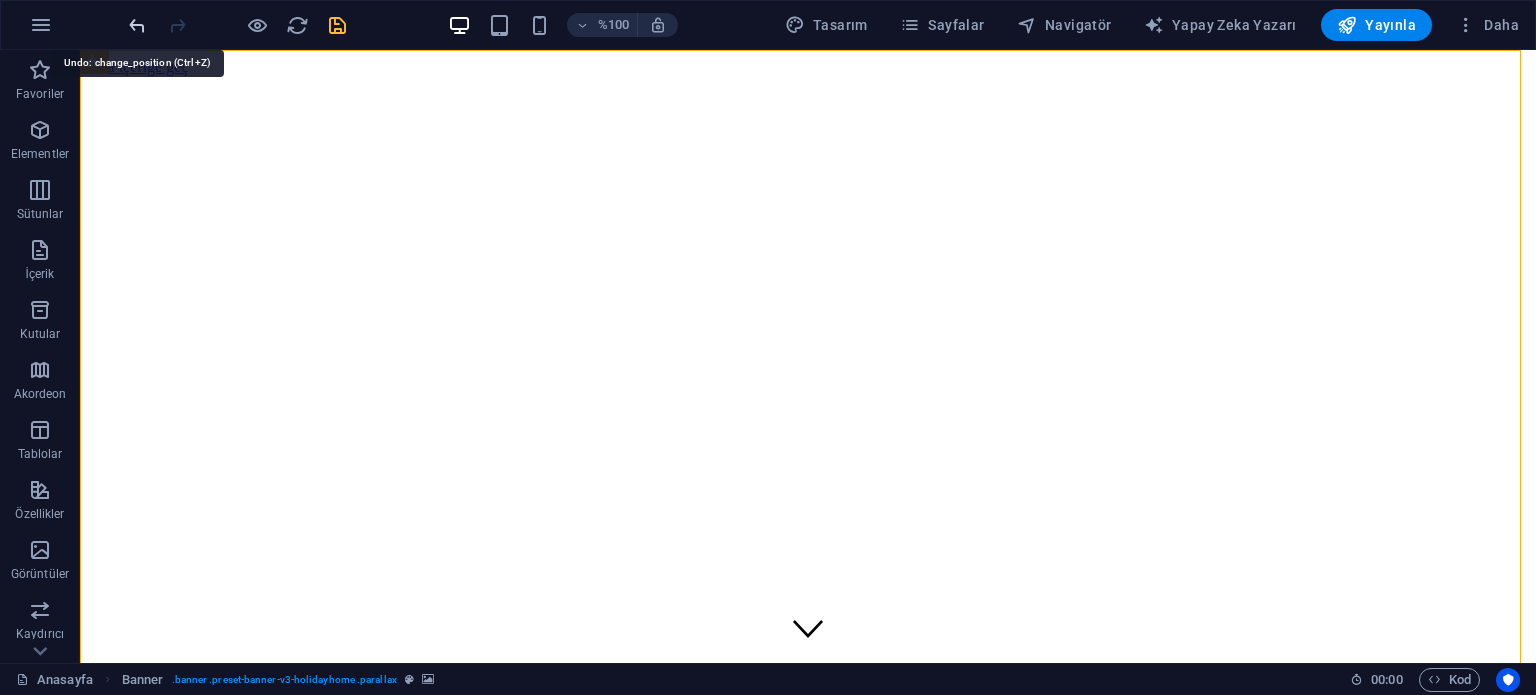 click at bounding box center [137, 25] 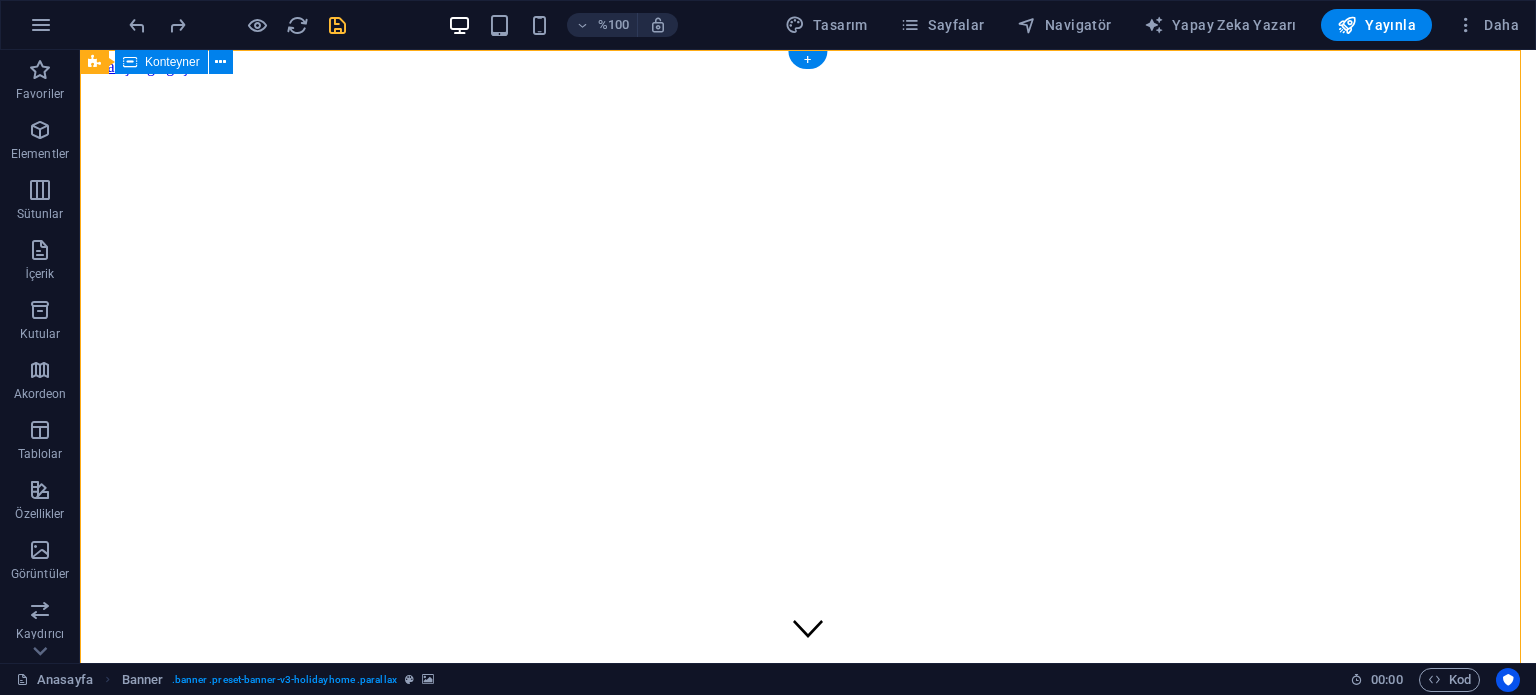 click on "Kadıköy Kafe Kahveni Al Sohbete Başla!" at bounding box center (808, 1096) 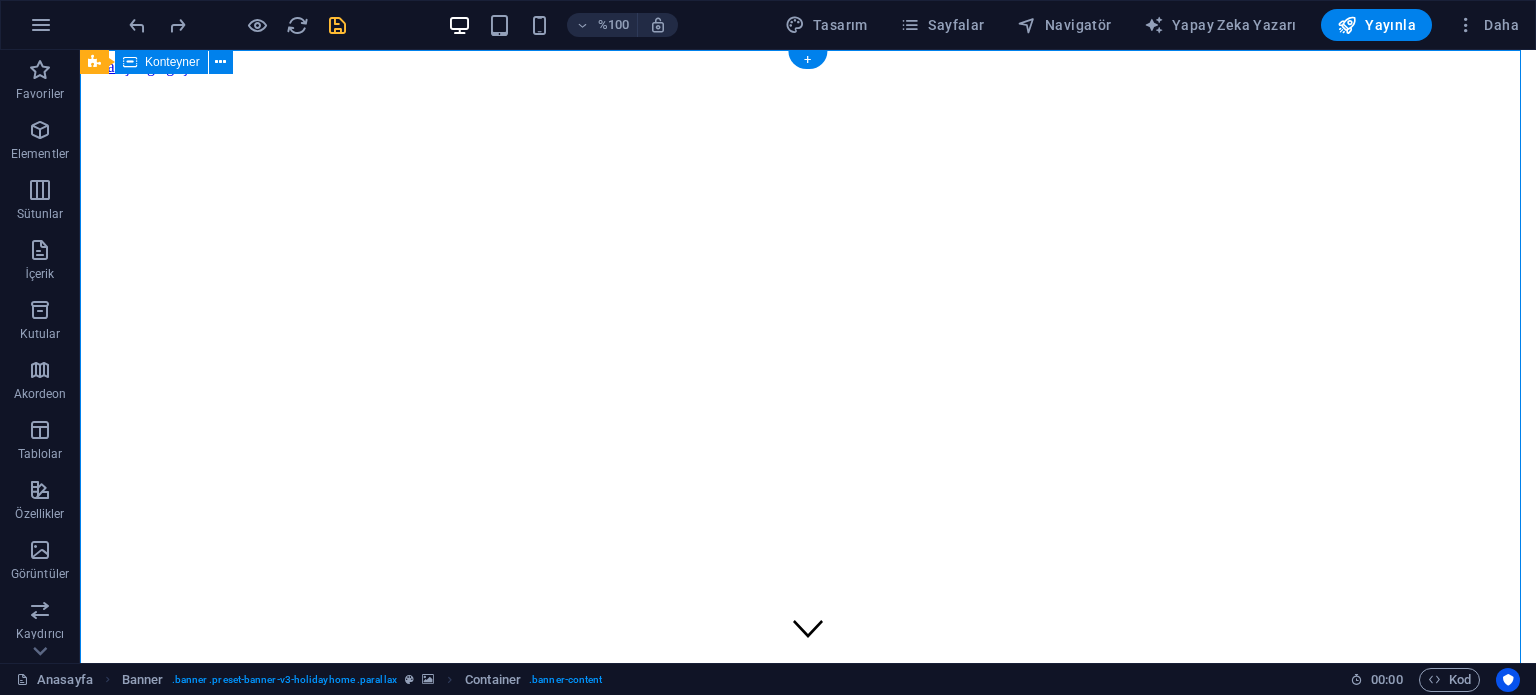 click on "Kadıköy Kafe Kahveni Al Sohbete Başla!" at bounding box center [808, 1096] 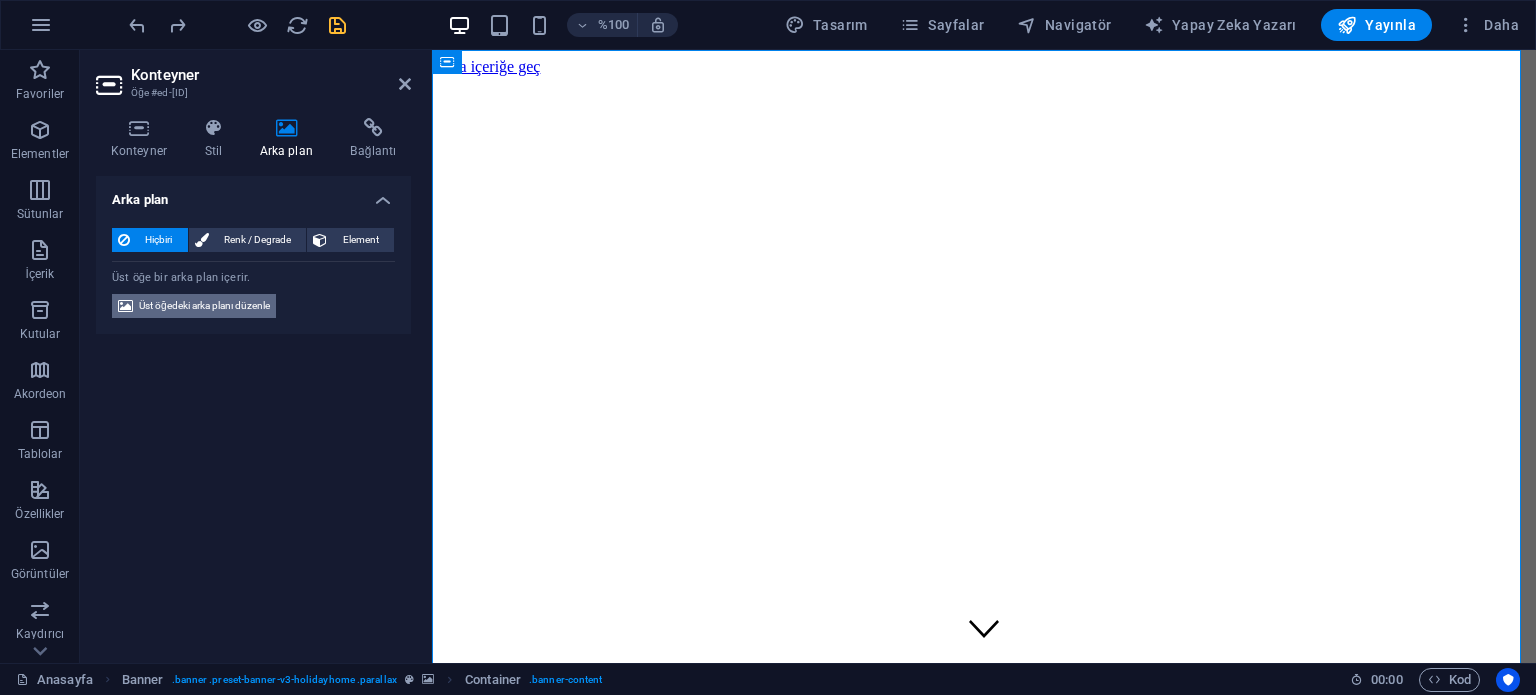 click on "Üst öğedeki arka planı düzenle" at bounding box center [204, 306] 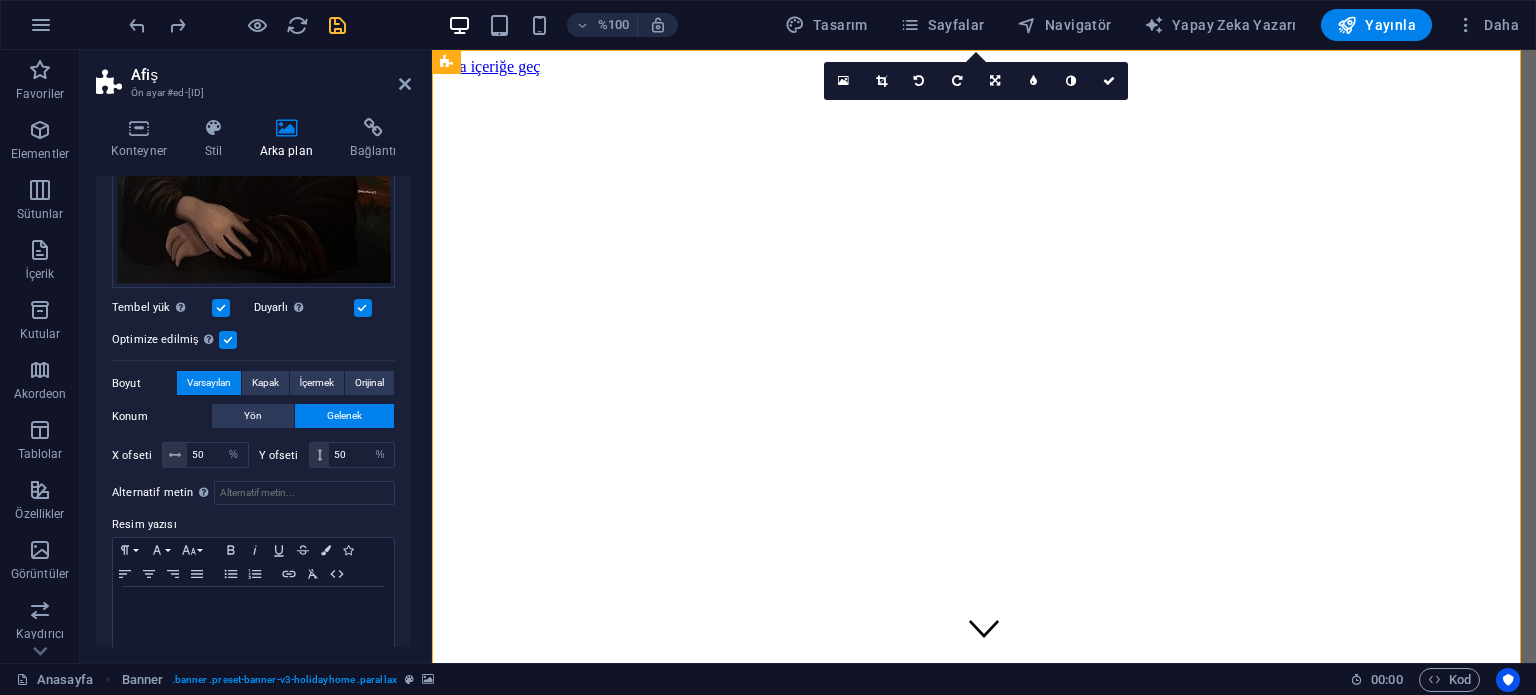 scroll, scrollTop: 449, scrollLeft: 0, axis: vertical 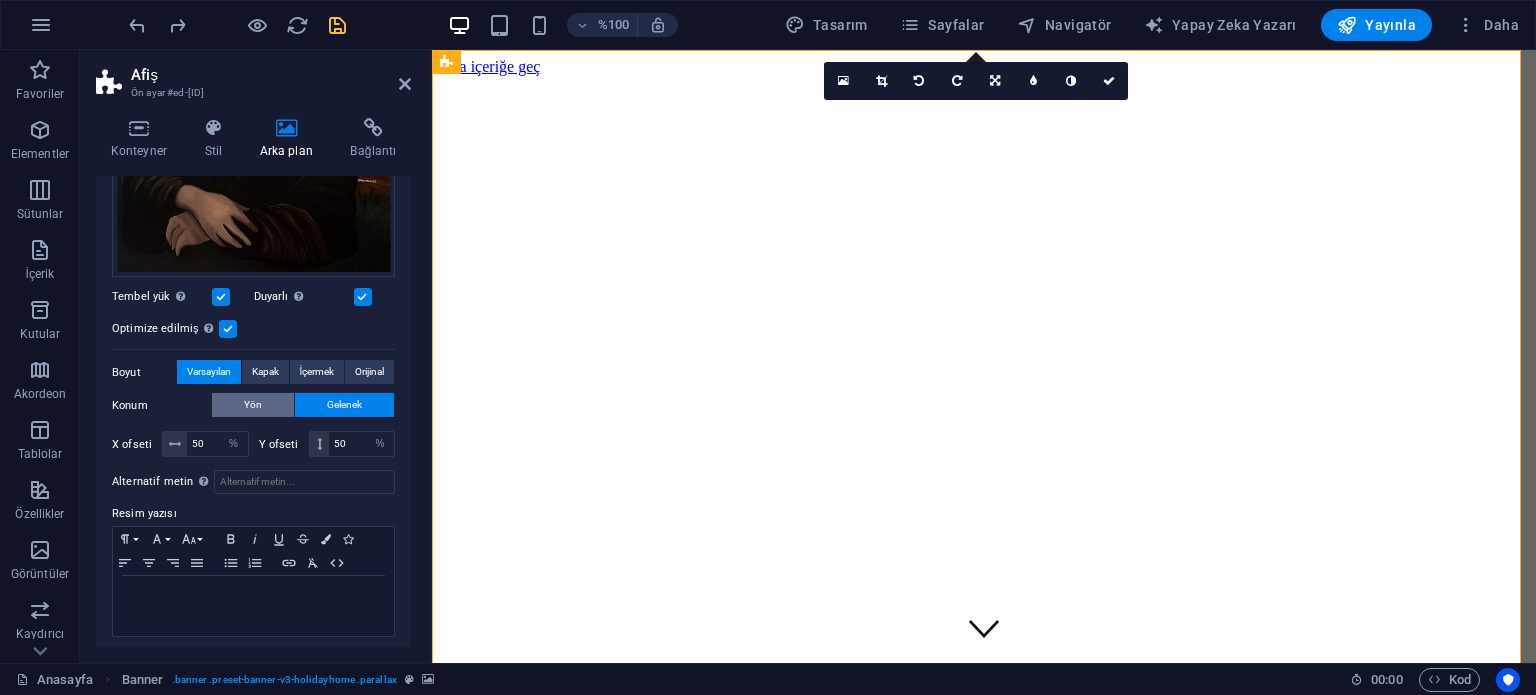 click on "Yön" at bounding box center [253, 405] 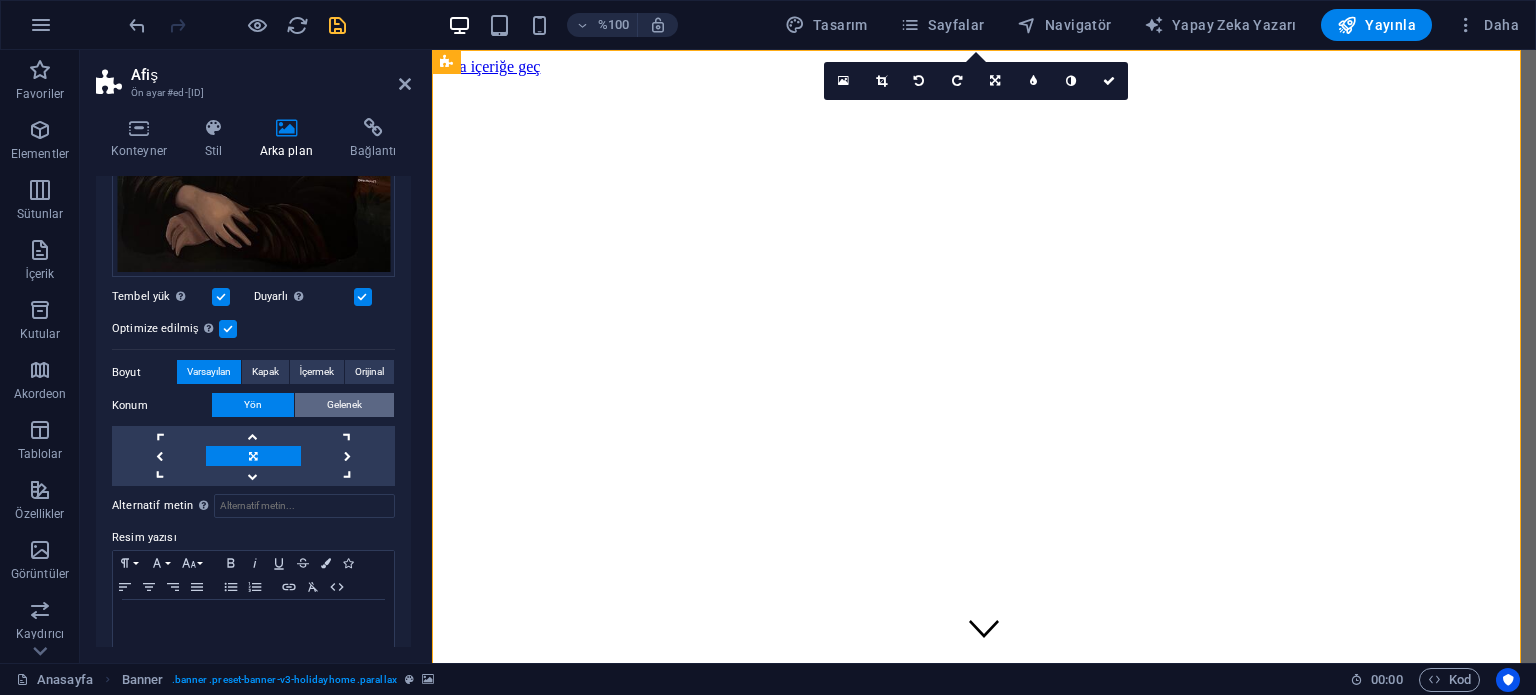 click on "Gelenek" at bounding box center (344, 405) 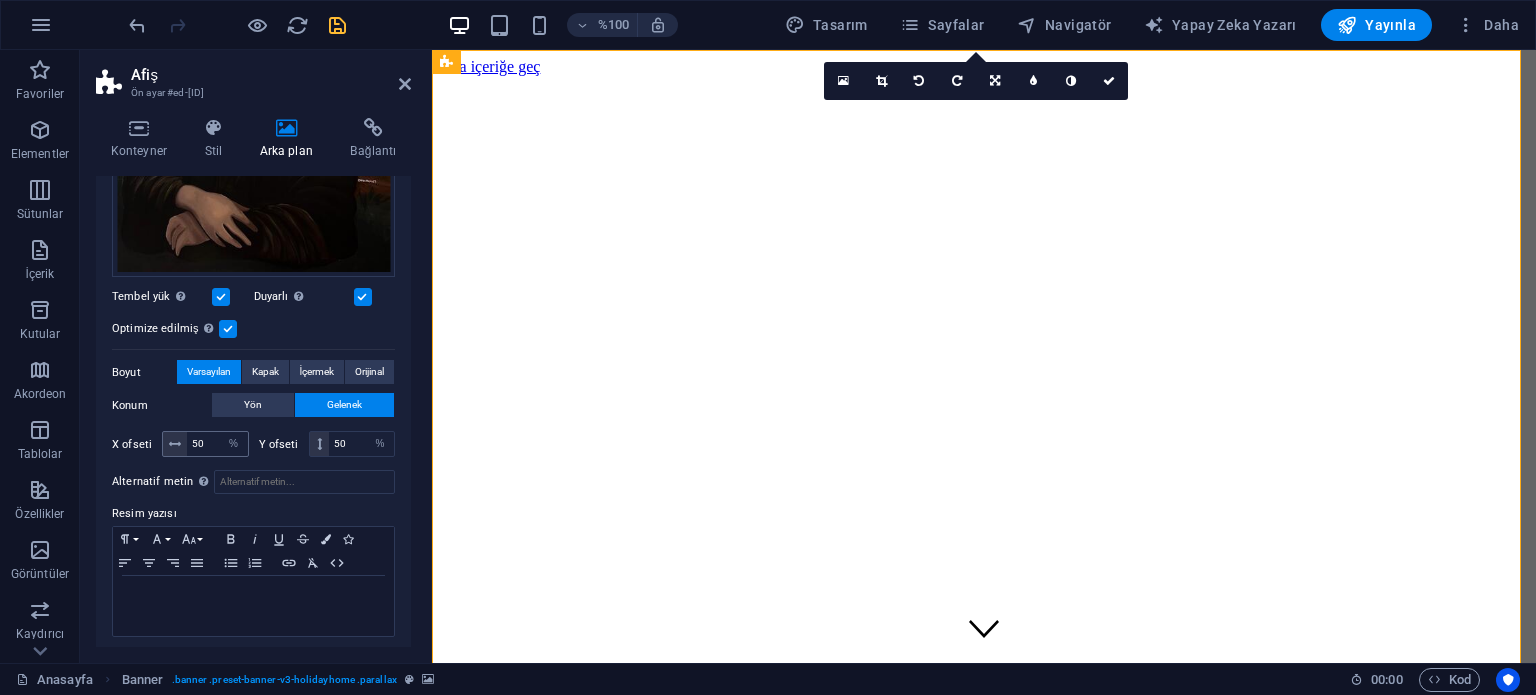 click at bounding box center [175, 444] 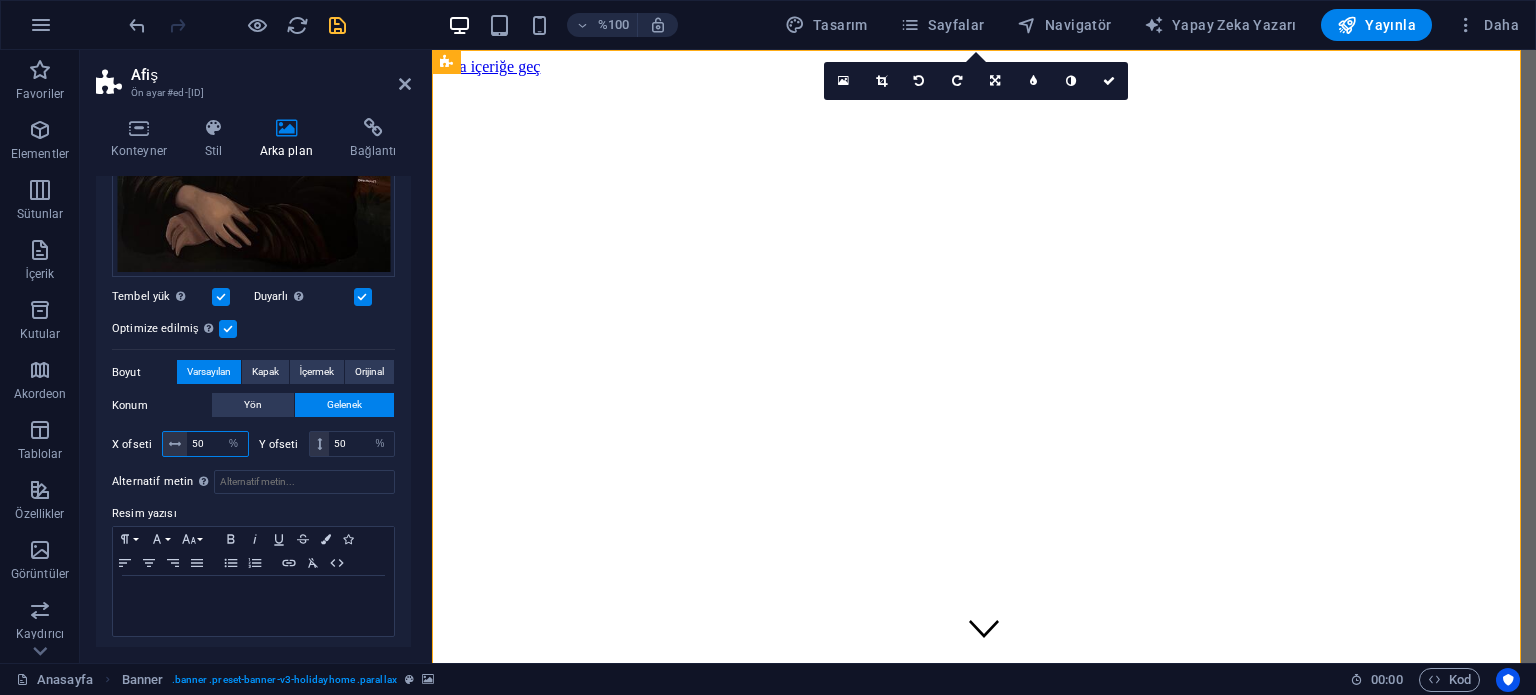 drag, startPoint x: 206, startPoint y: 439, endPoint x: 184, endPoint y: 439, distance: 22 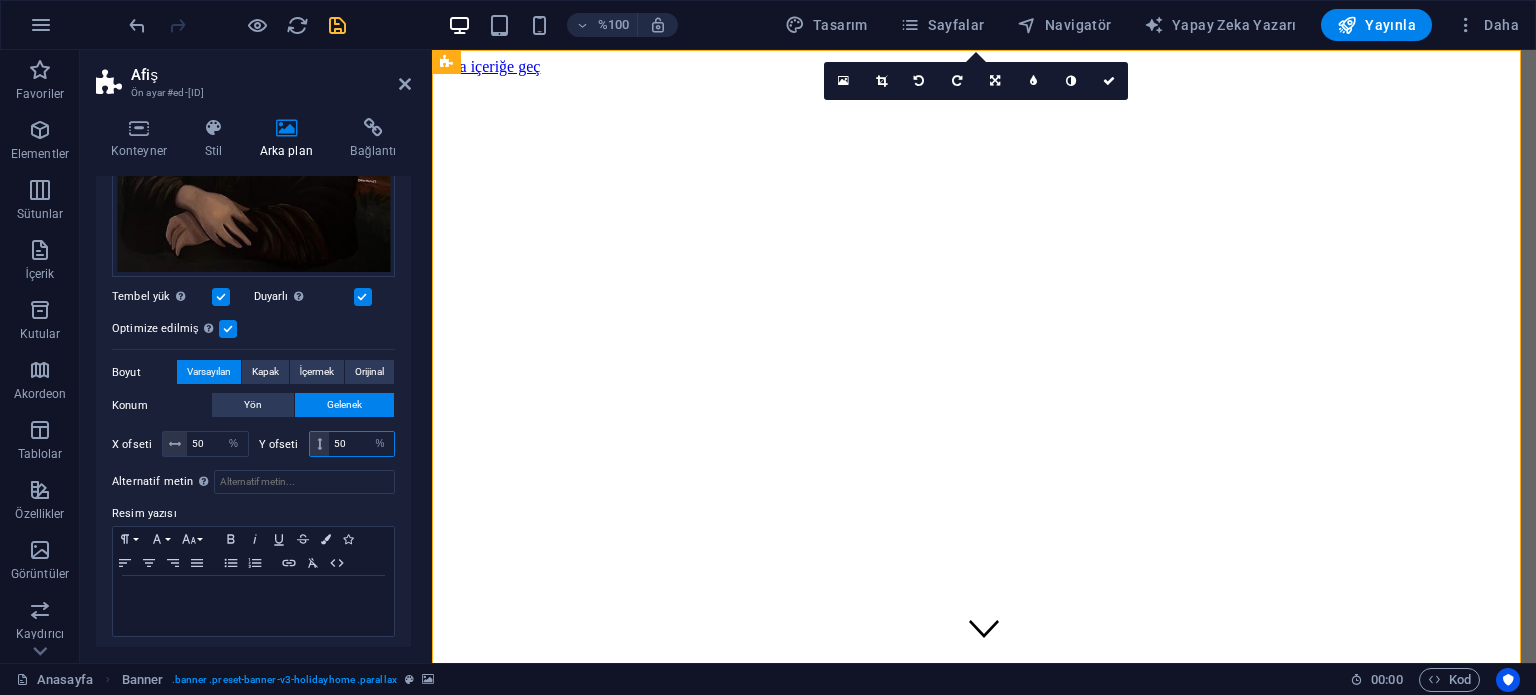 drag, startPoint x: 344, startPoint y: 437, endPoint x: 283, endPoint y: 437, distance: 61 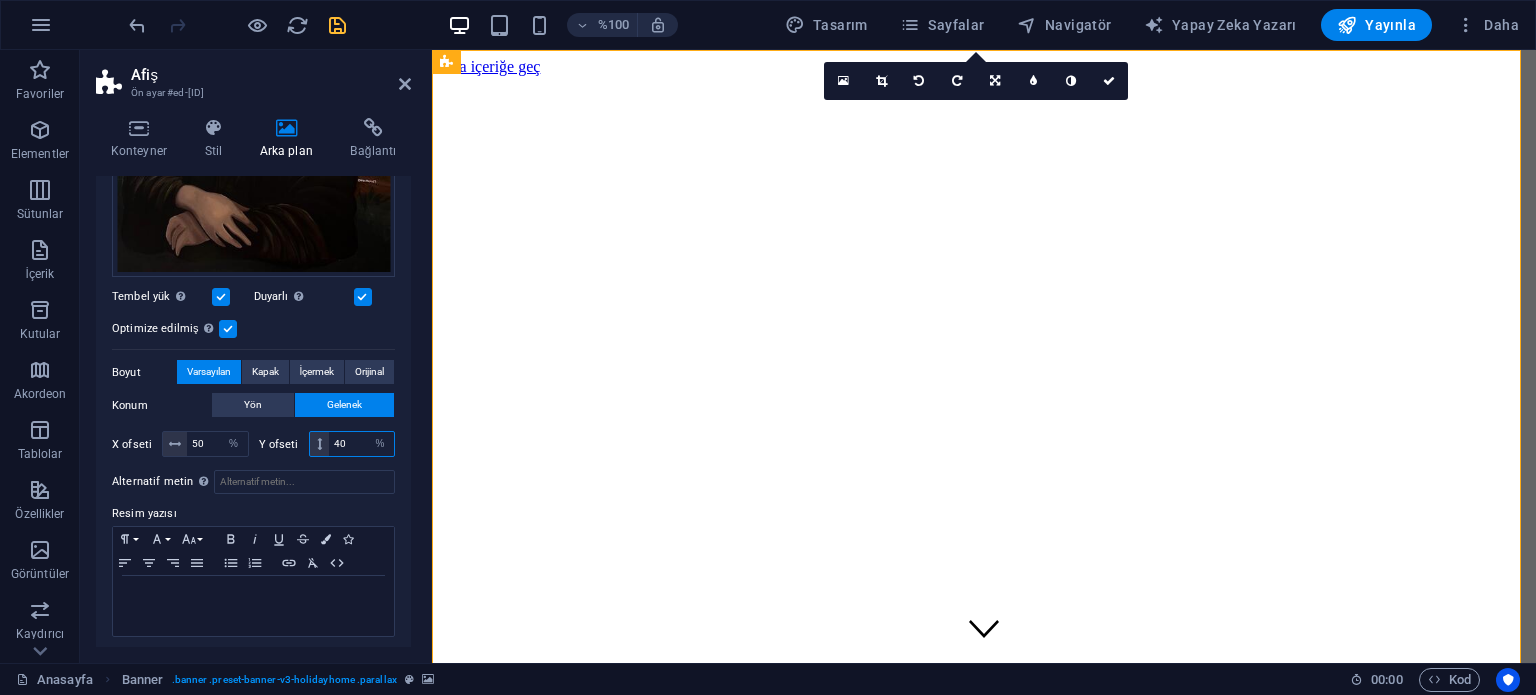 click on "40" at bounding box center [361, 444] 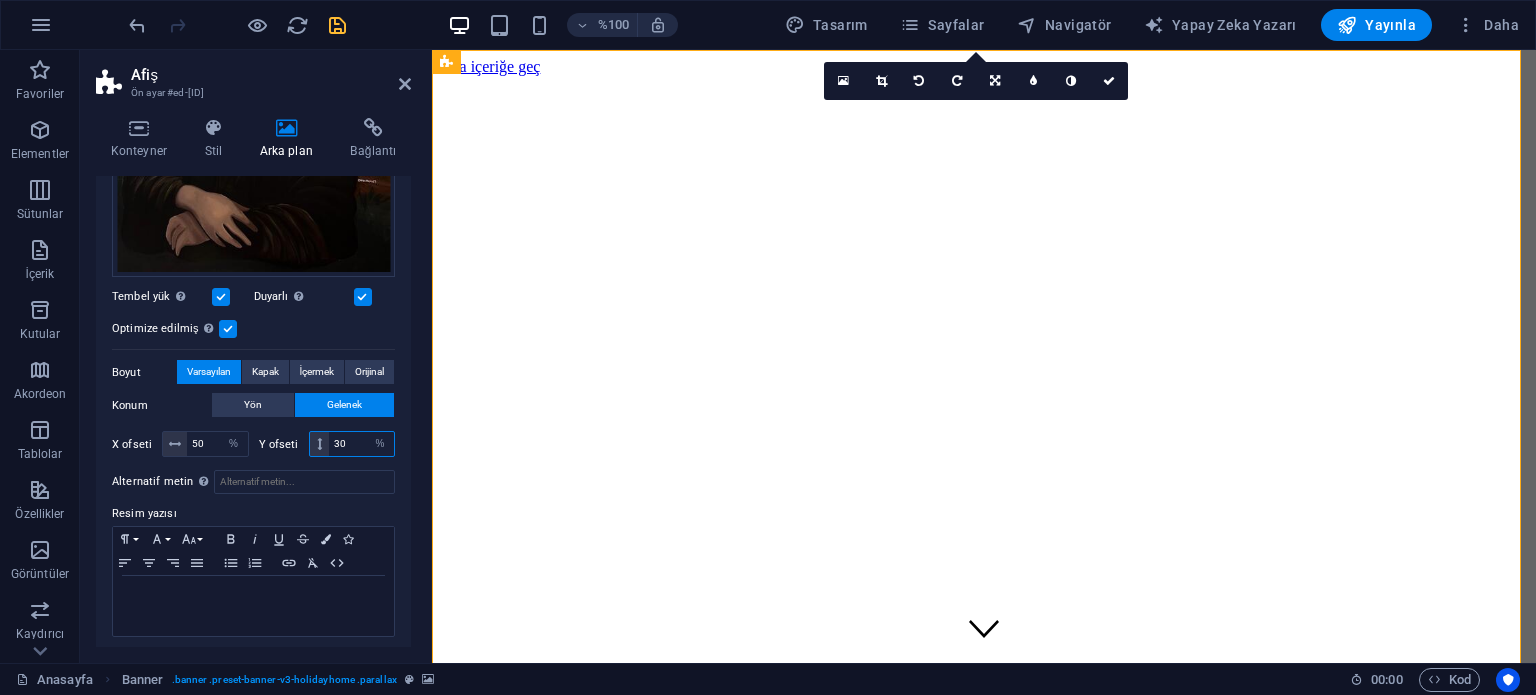 click on "30" at bounding box center (361, 444) 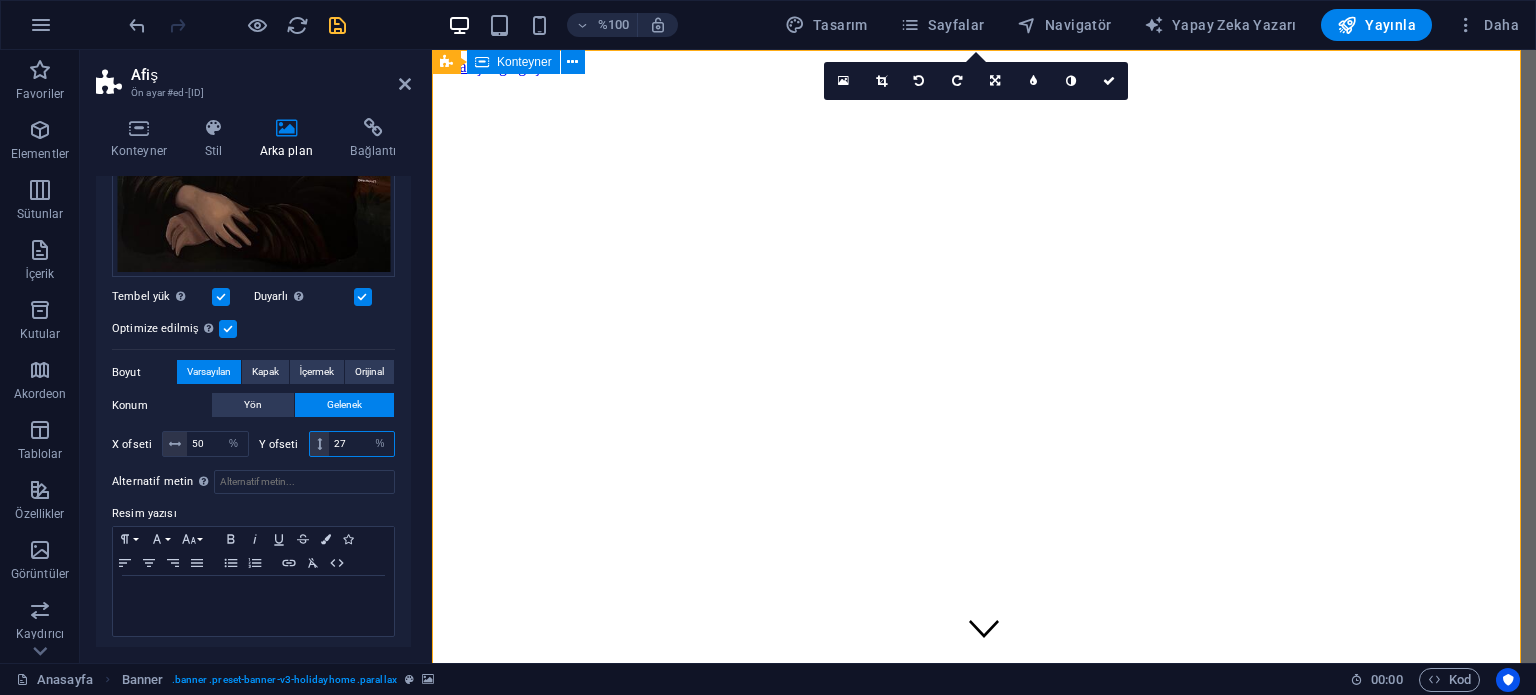 type on "27" 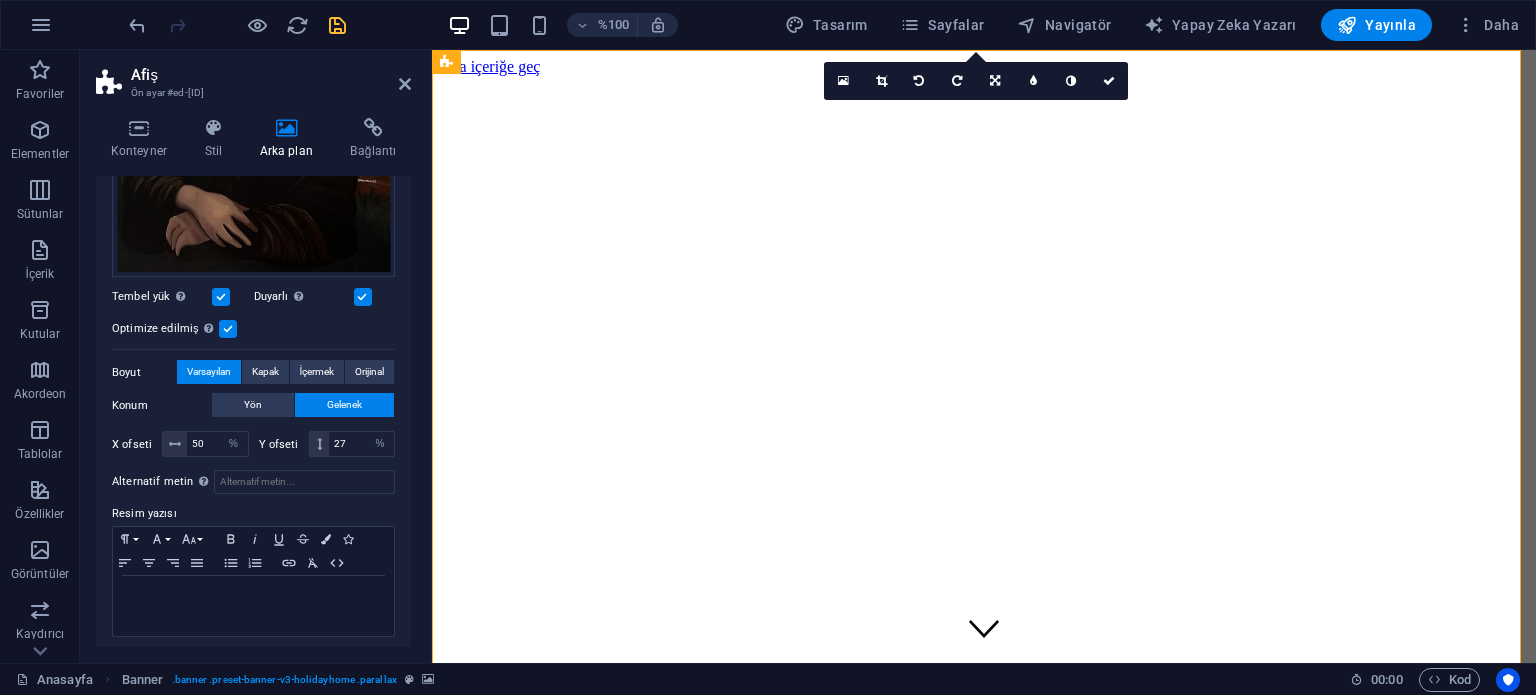 click at bounding box center [337, 25] 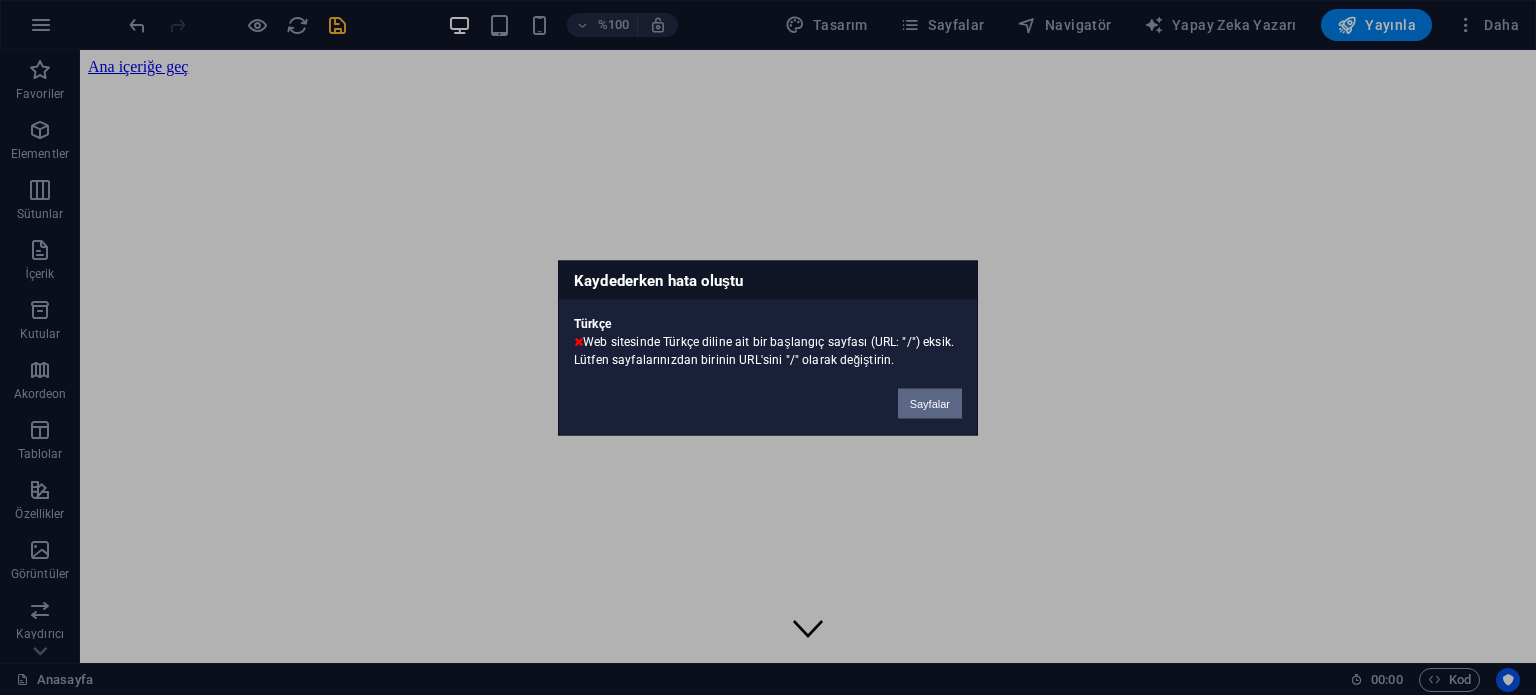 click on "Sayfalar" at bounding box center [930, 403] 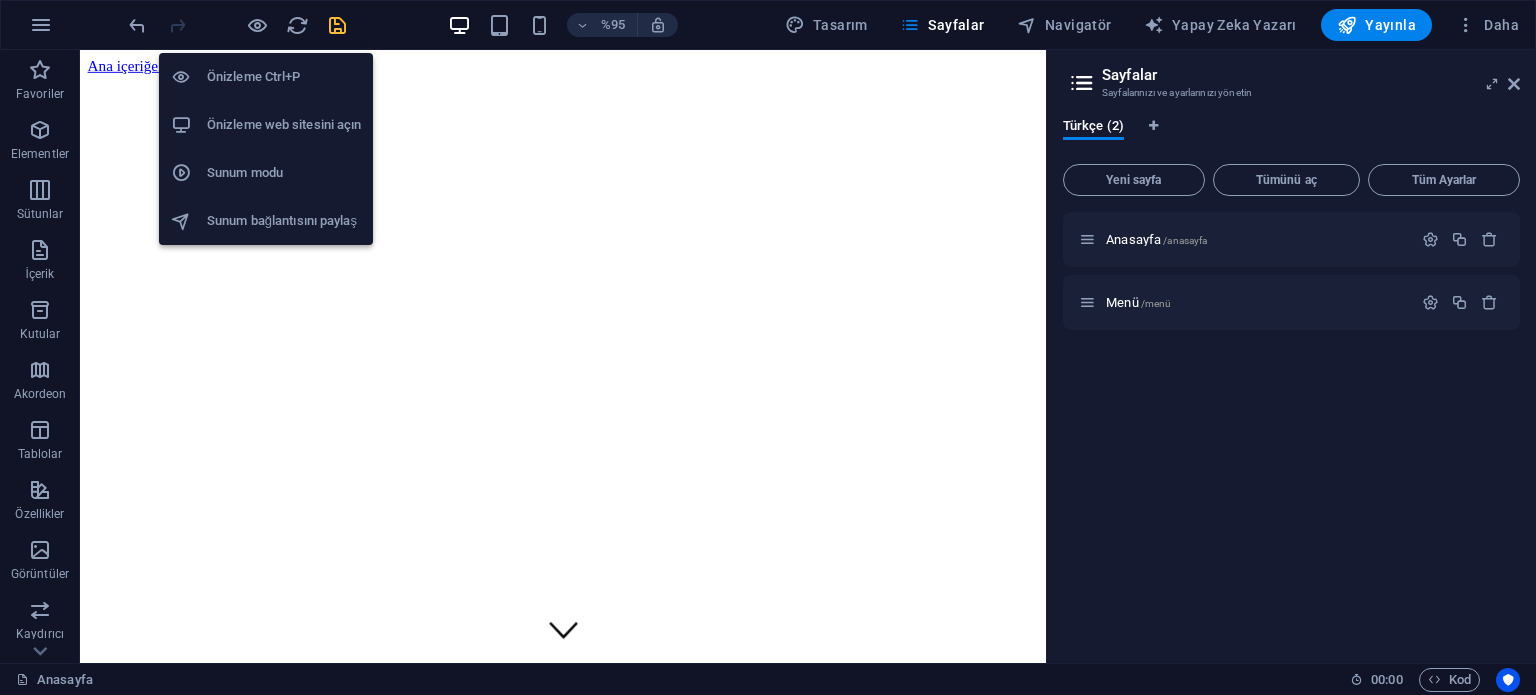 click on "Önizleme web sitesini açın" at bounding box center [284, 125] 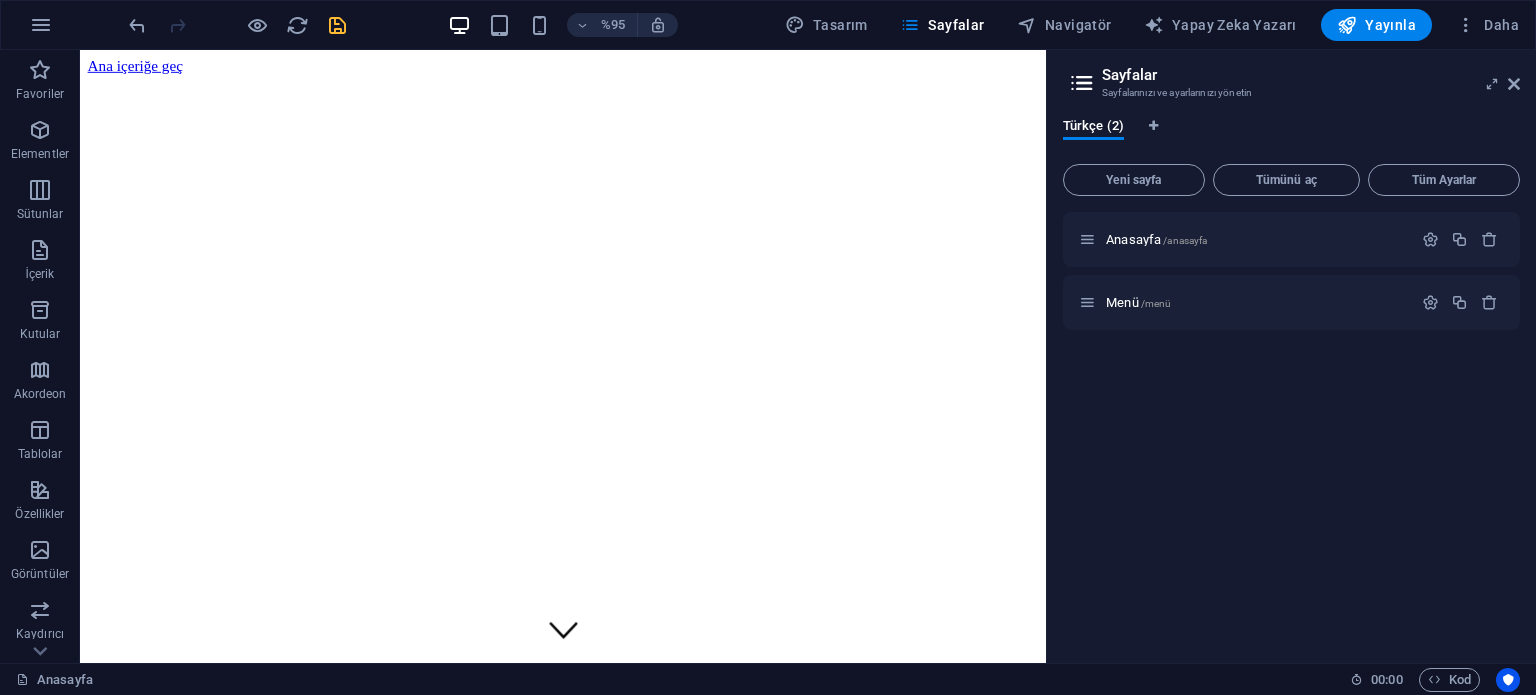 click on "Sayfalar Sayfalarınızı ve ayarlarınızı yönetin Türkçe (2) Yeni sayfa Tümünü aç Tüm Ayarlar Anasayfa  /anasayfa Menü  /menü" at bounding box center (1291, 356) 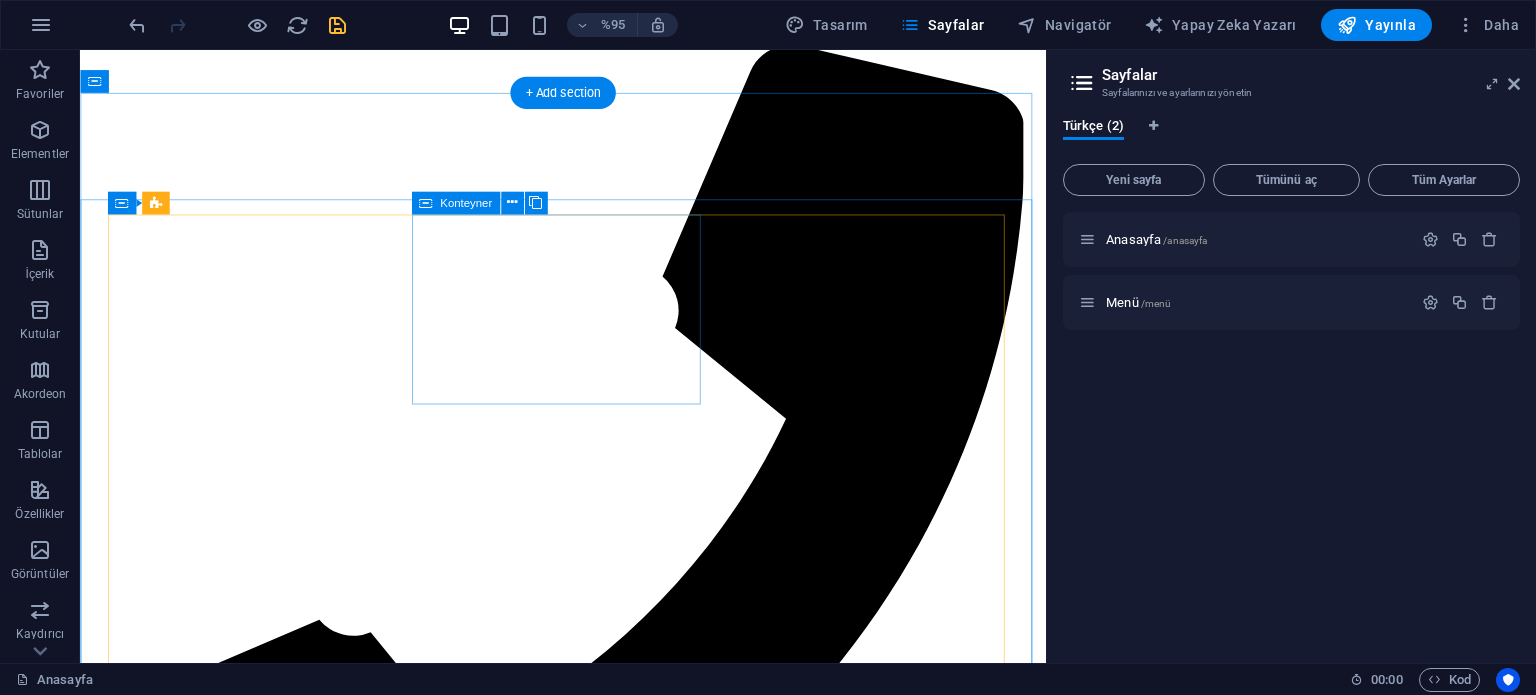 scroll, scrollTop: 1300, scrollLeft: 0, axis: vertical 